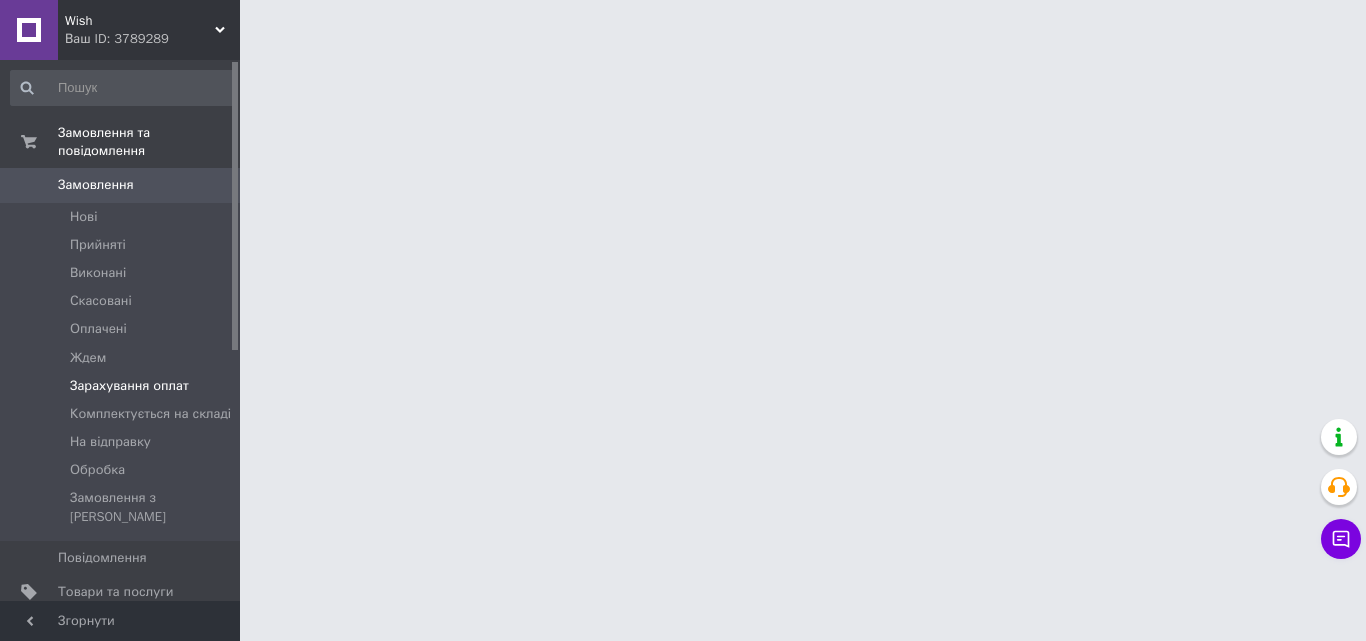 scroll, scrollTop: 0, scrollLeft: 0, axis: both 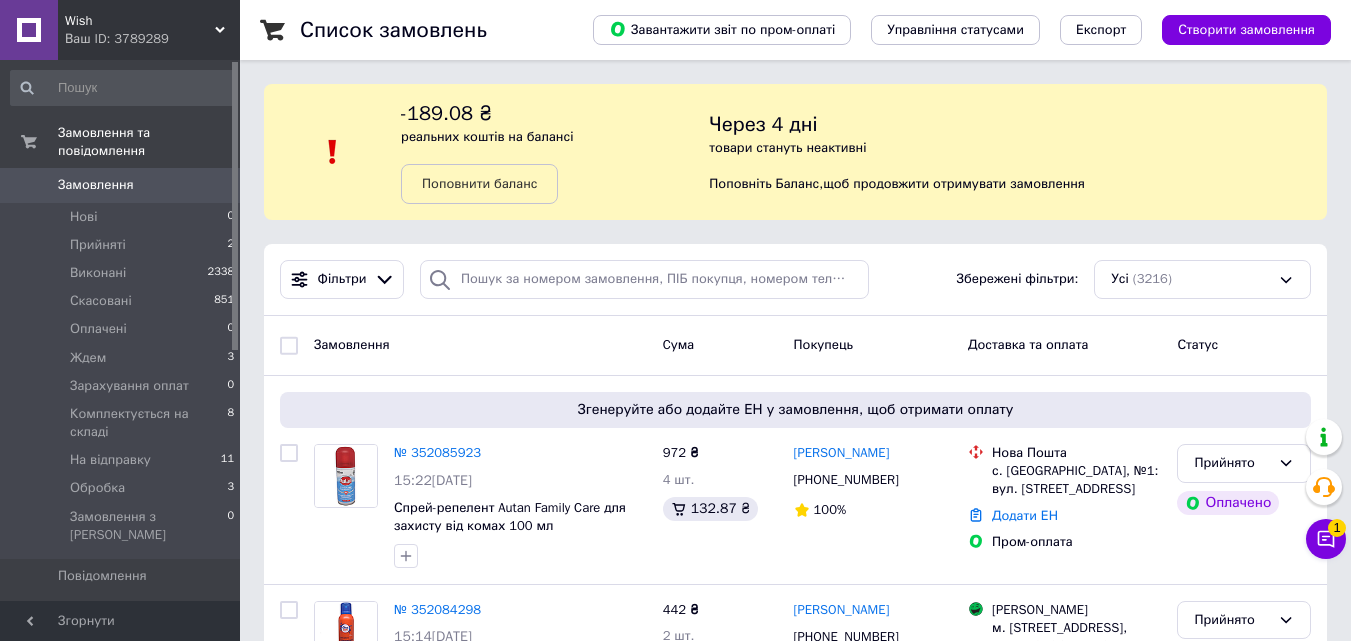 click on "[DEMOGRAPHIC_DATA]" at bounding box center (123, 644) 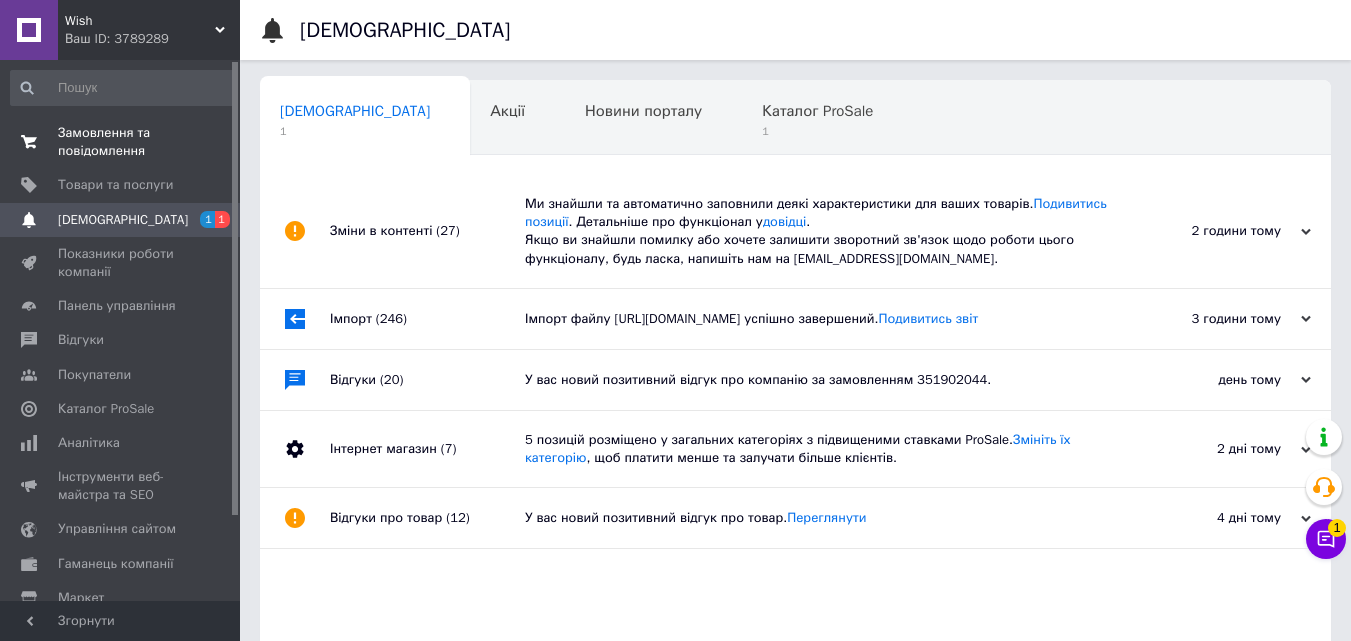click on "Замовлення та повідомлення" at bounding box center [121, 142] 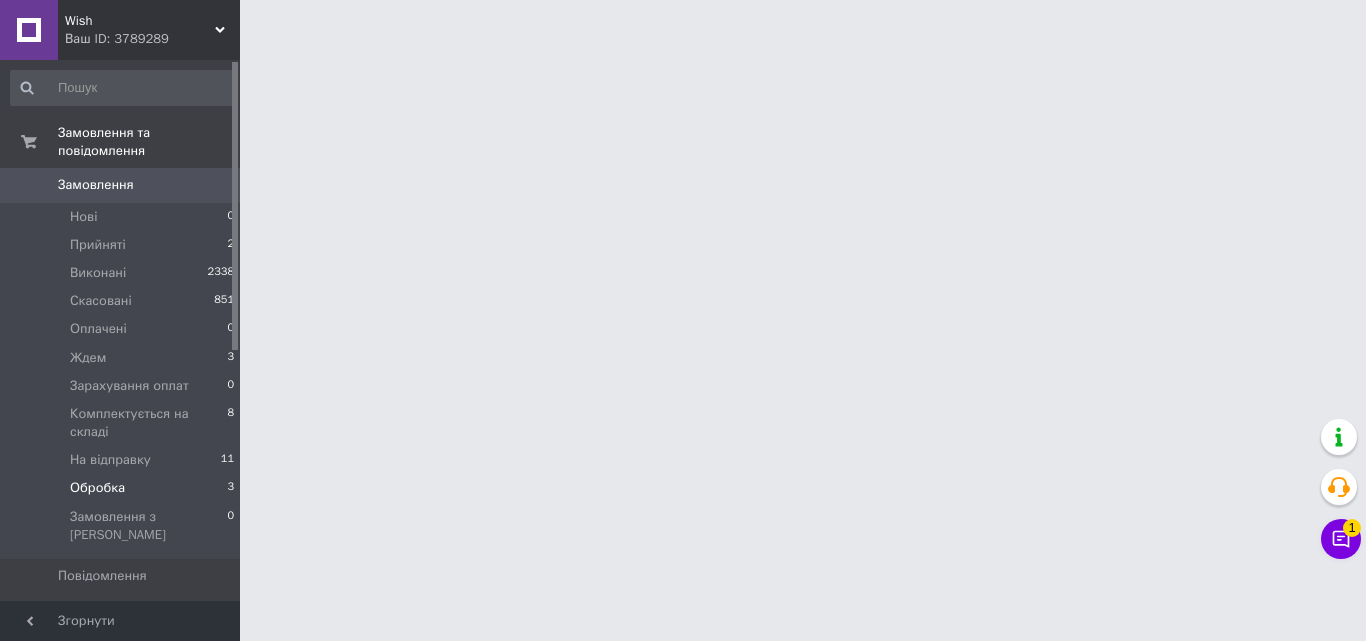 click on "Обробка" at bounding box center (97, 488) 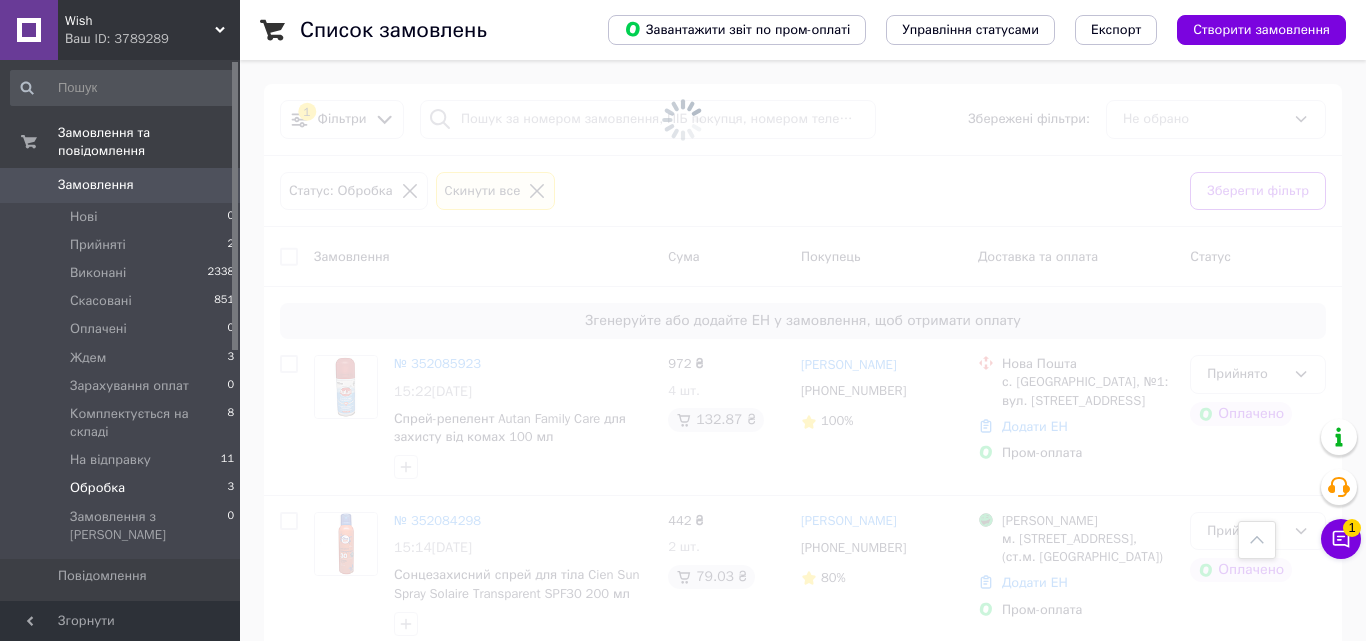 click on "Обробка" at bounding box center [97, 488] 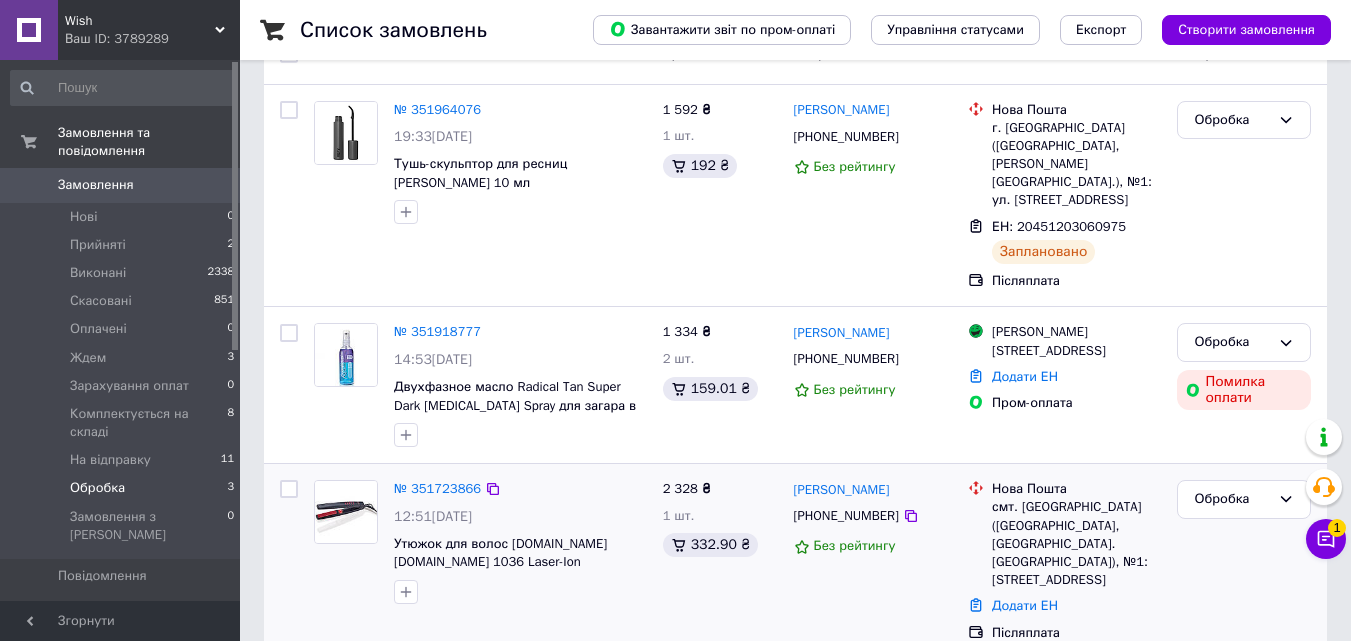 scroll, scrollTop: 368, scrollLeft: 0, axis: vertical 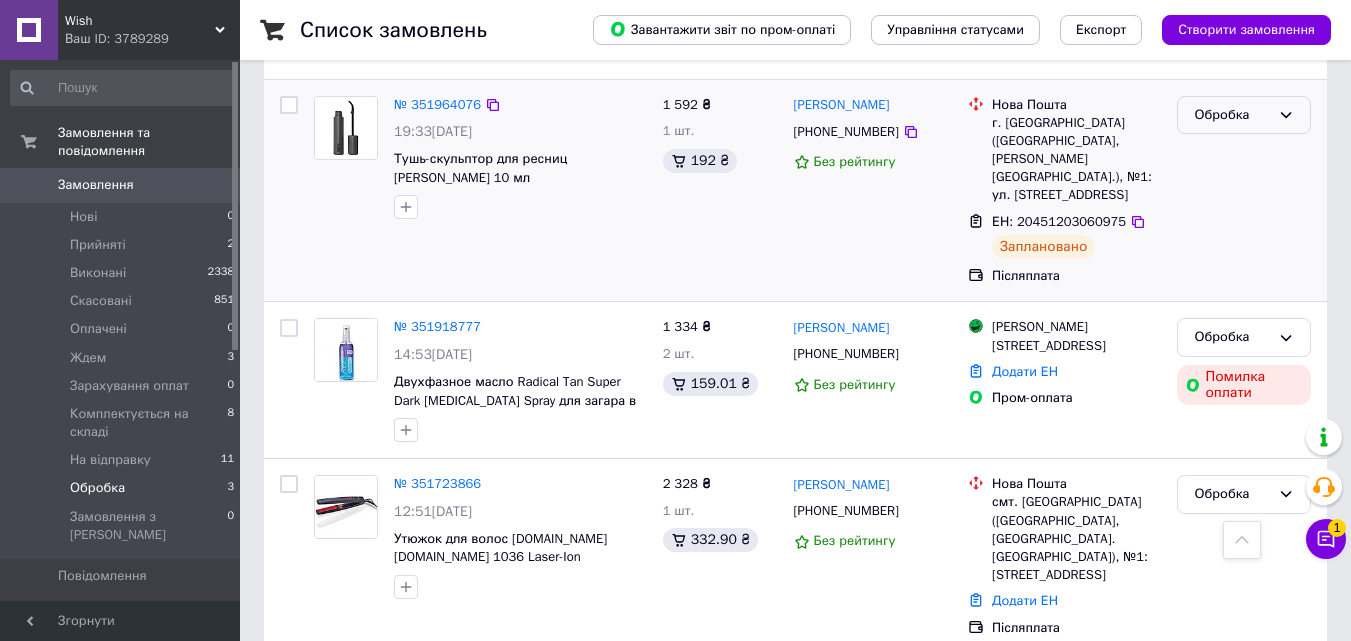 click on "Обробка" at bounding box center [1244, 115] 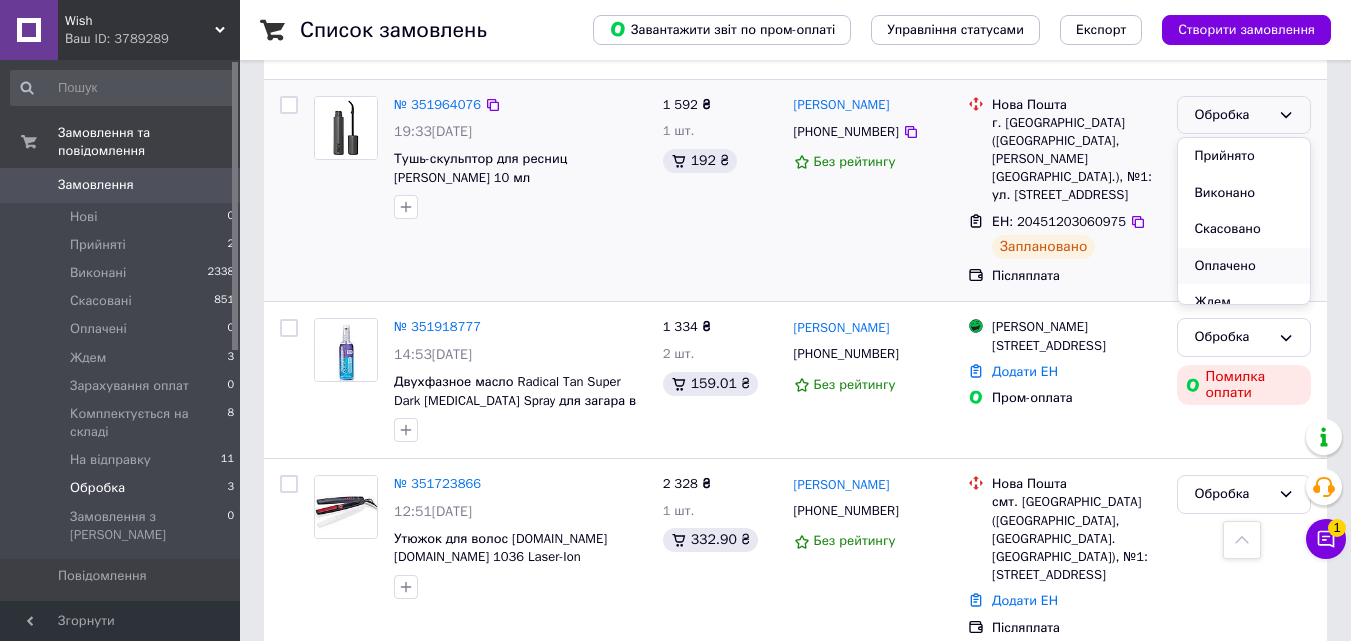 scroll, scrollTop: 168, scrollLeft: 0, axis: vertical 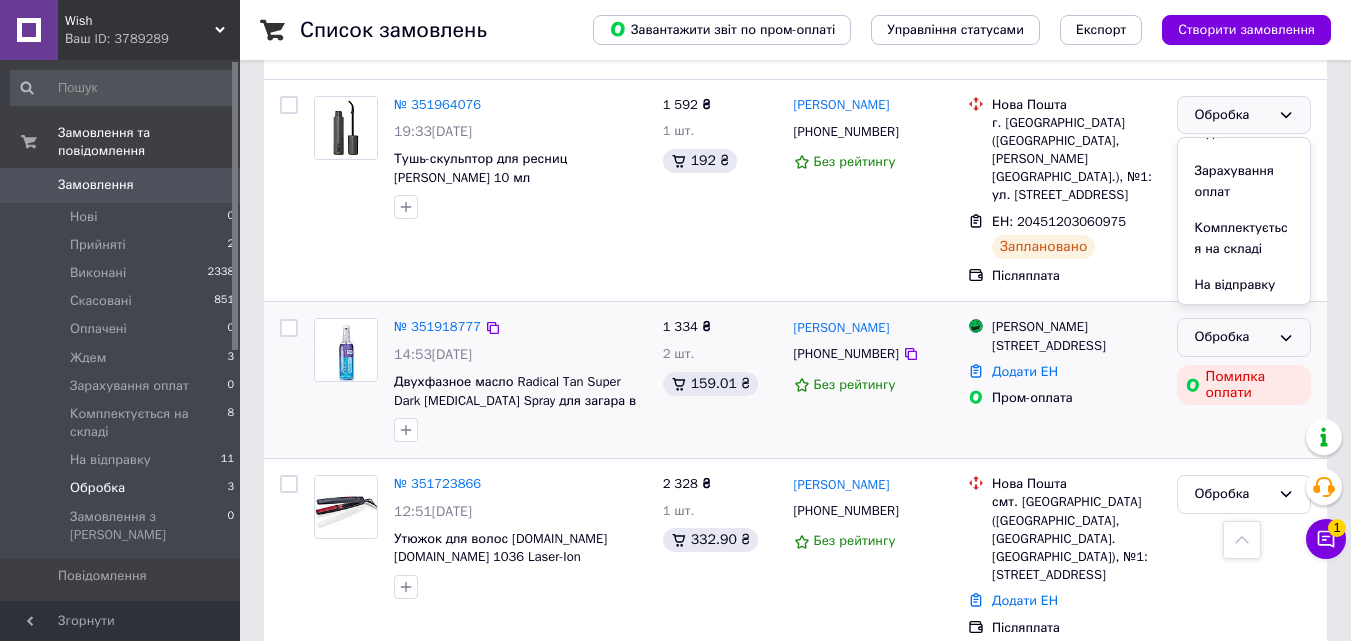 click on "На відправку" at bounding box center (1244, 285) 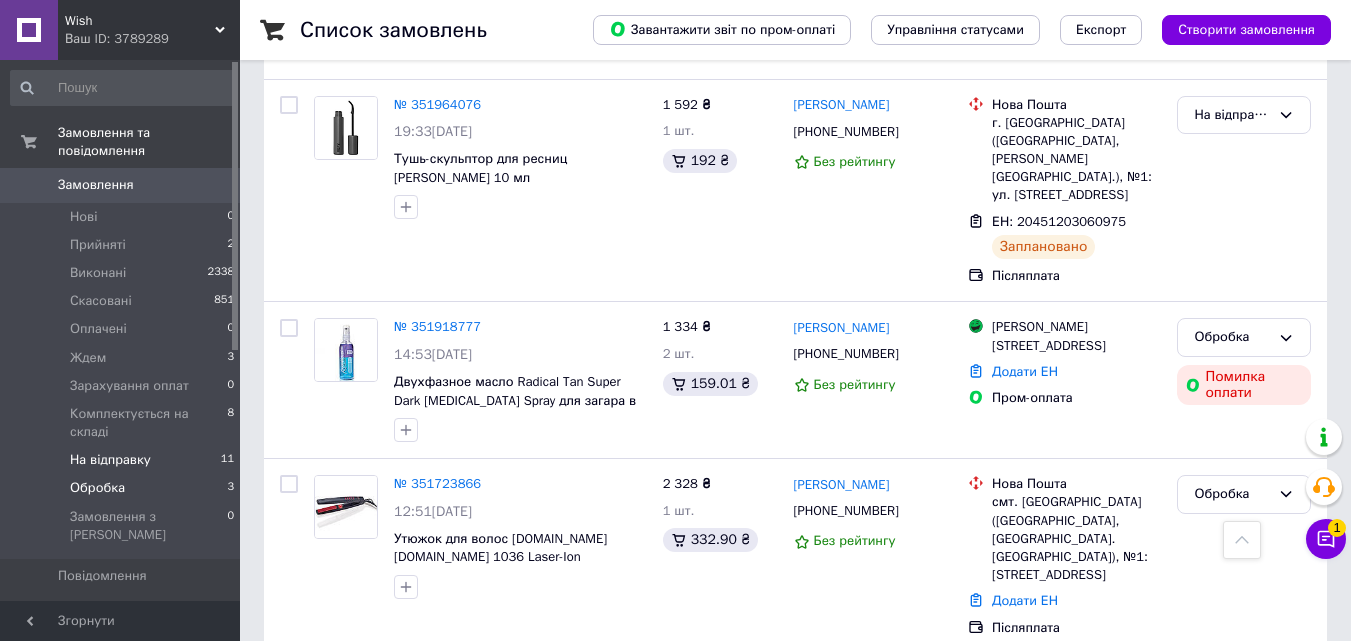 click on "На відправку" at bounding box center (110, 460) 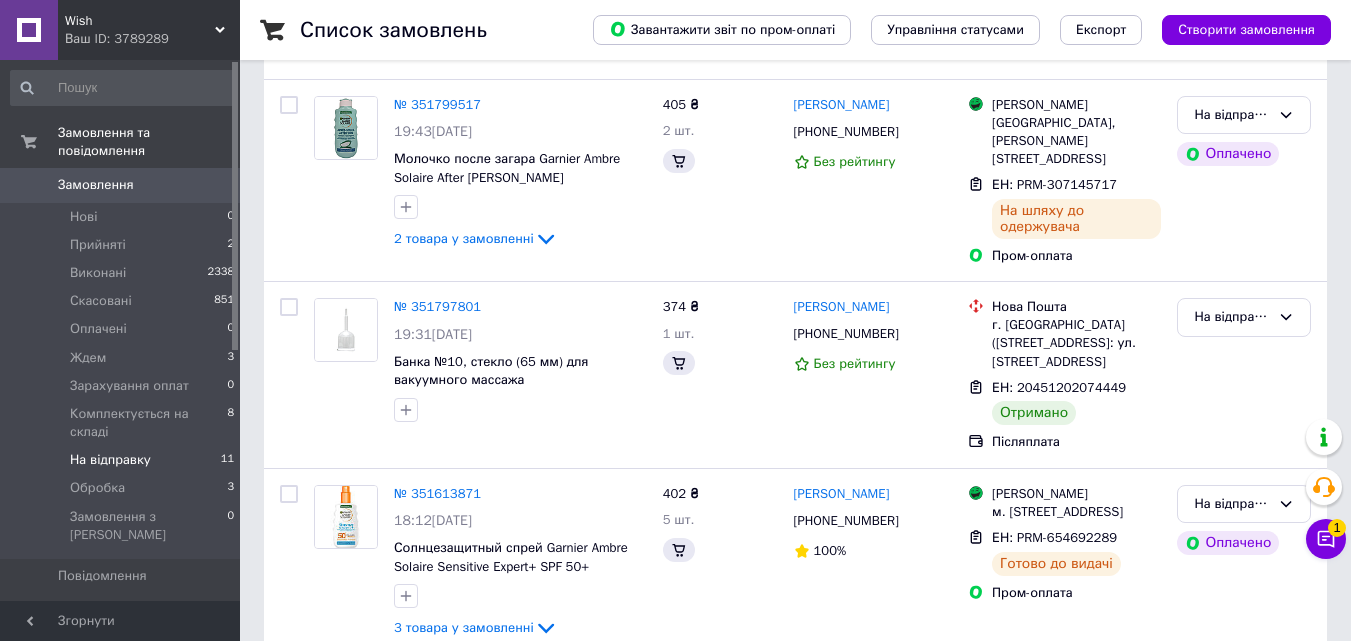 scroll, scrollTop: 0, scrollLeft: 0, axis: both 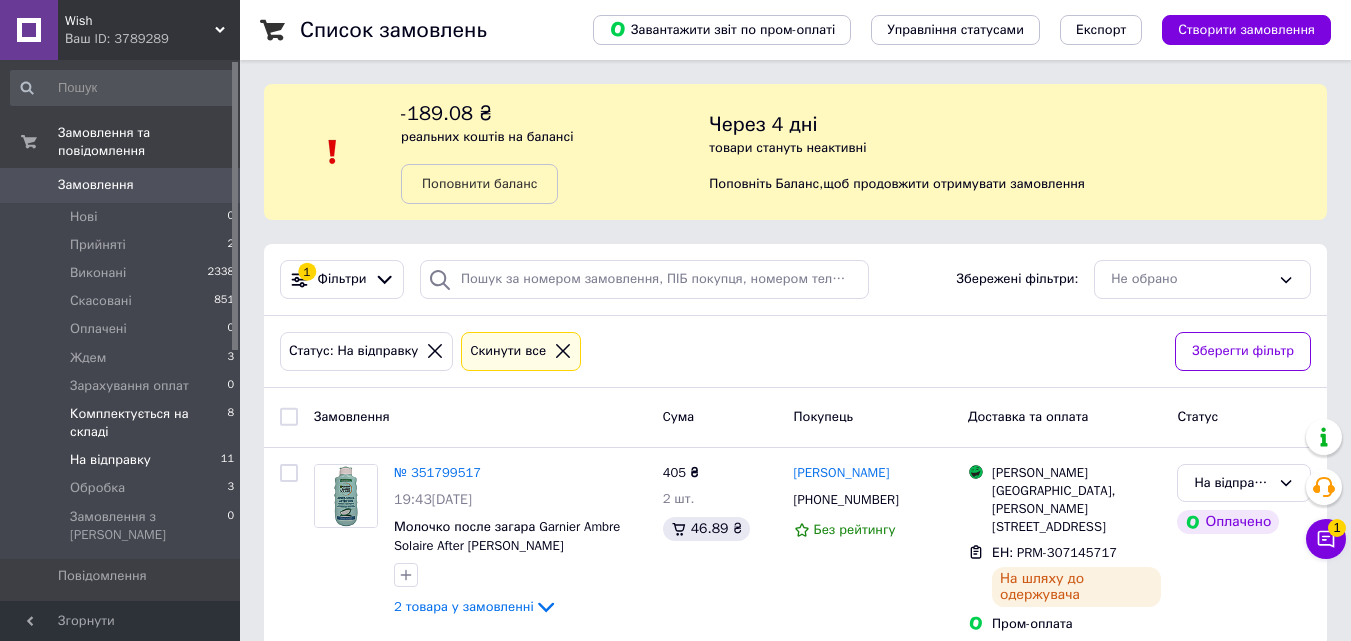 click on "Комплектується на складі" at bounding box center [148, 423] 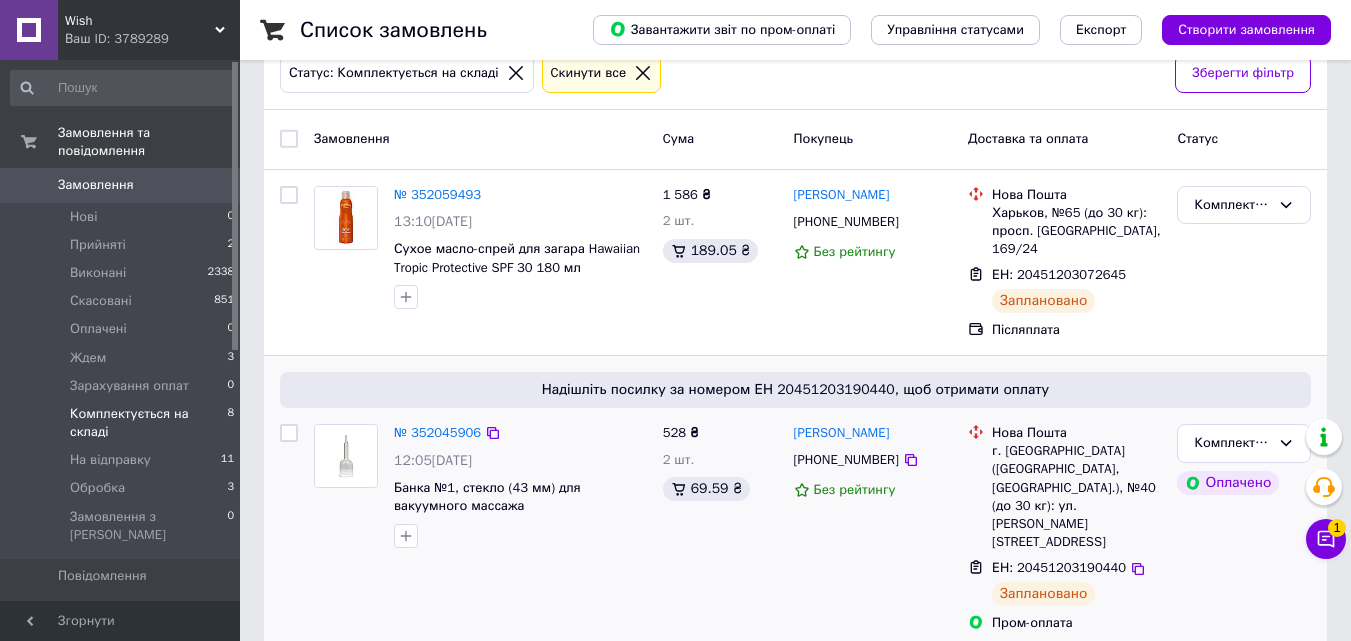 scroll, scrollTop: 300, scrollLeft: 0, axis: vertical 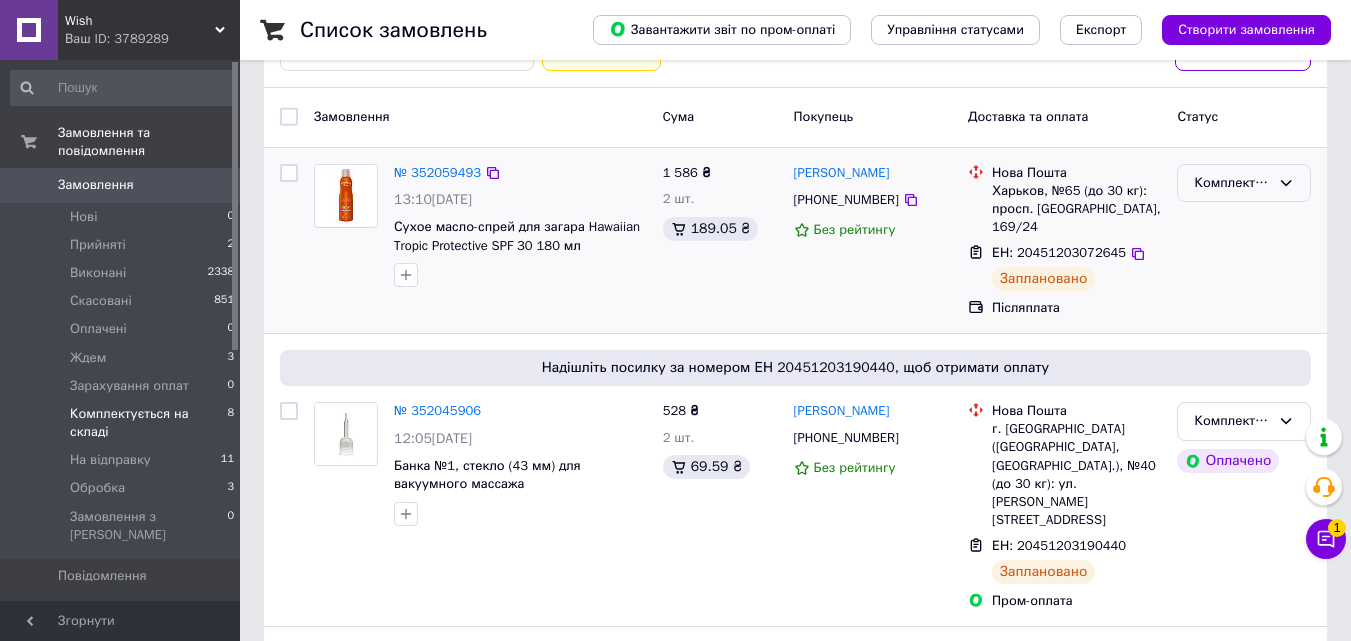 click on "Комплектується на складі" at bounding box center [1244, 183] 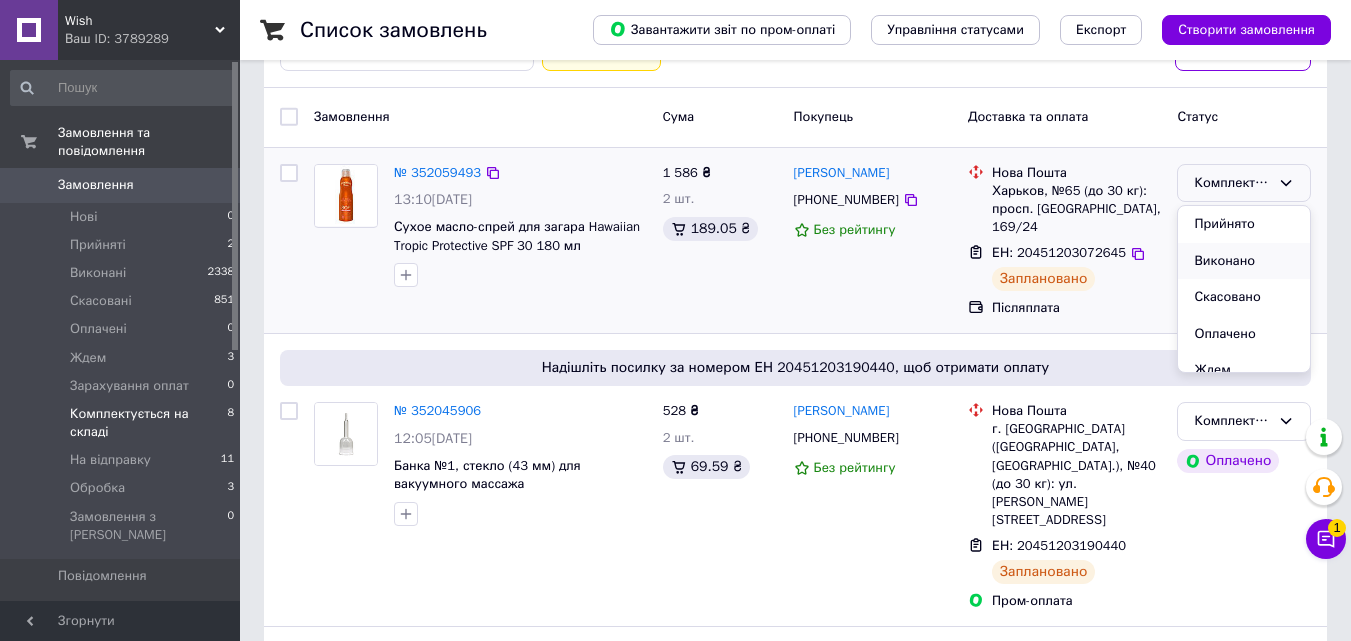 scroll, scrollTop: 147, scrollLeft: 0, axis: vertical 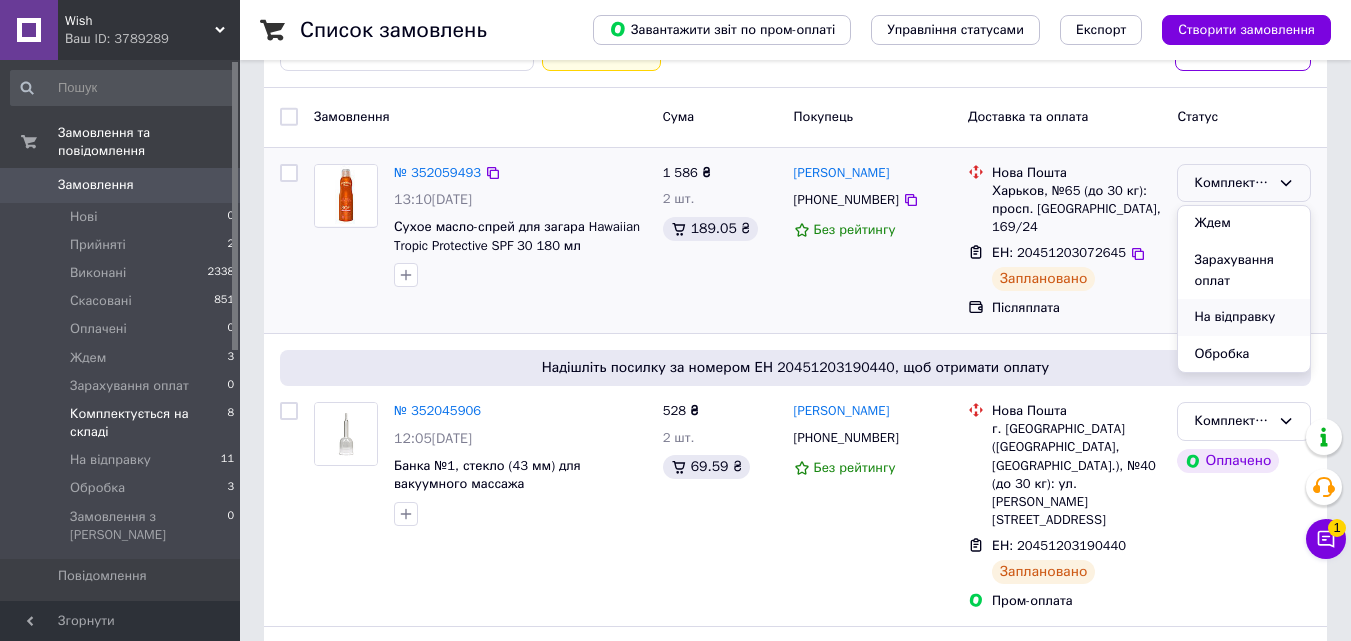 click on "На відправку" at bounding box center [1244, 317] 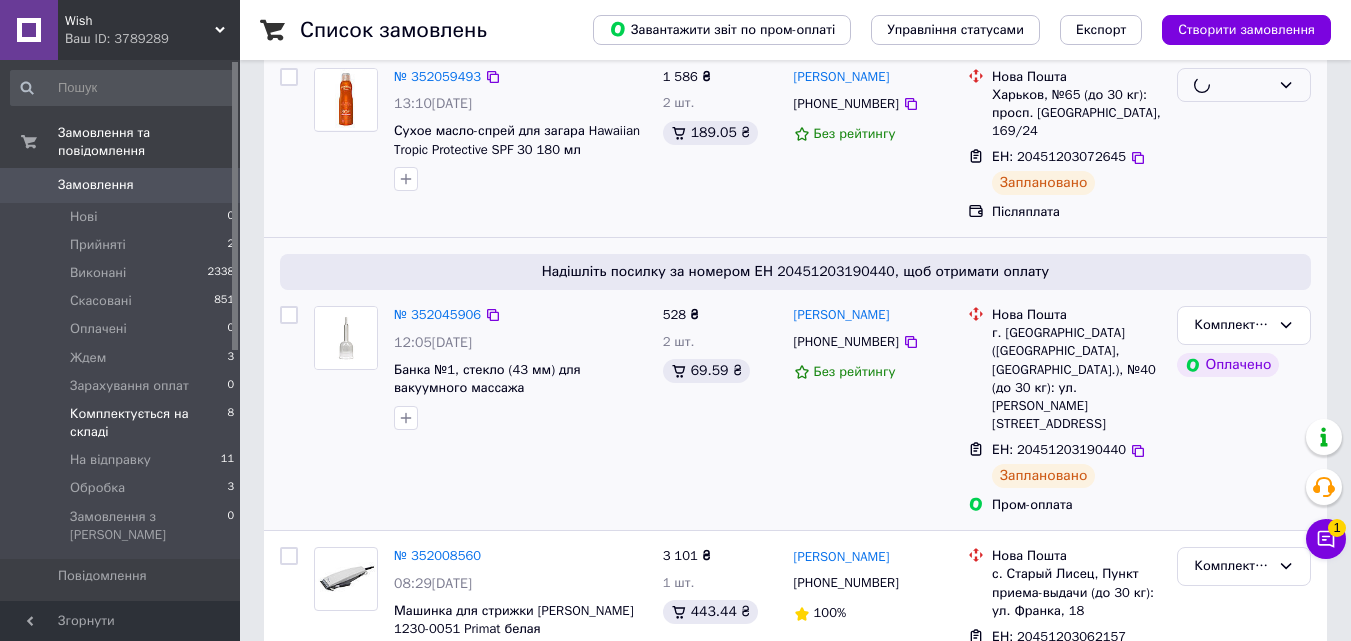 scroll, scrollTop: 500, scrollLeft: 0, axis: vertical 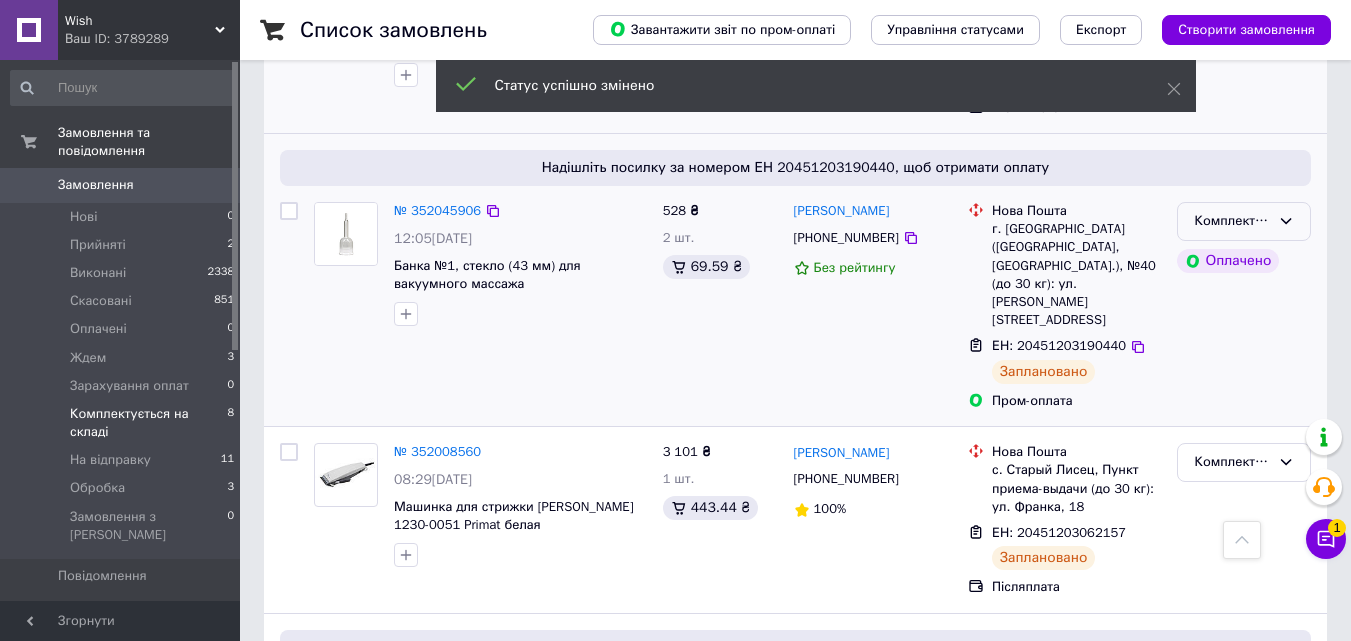 click 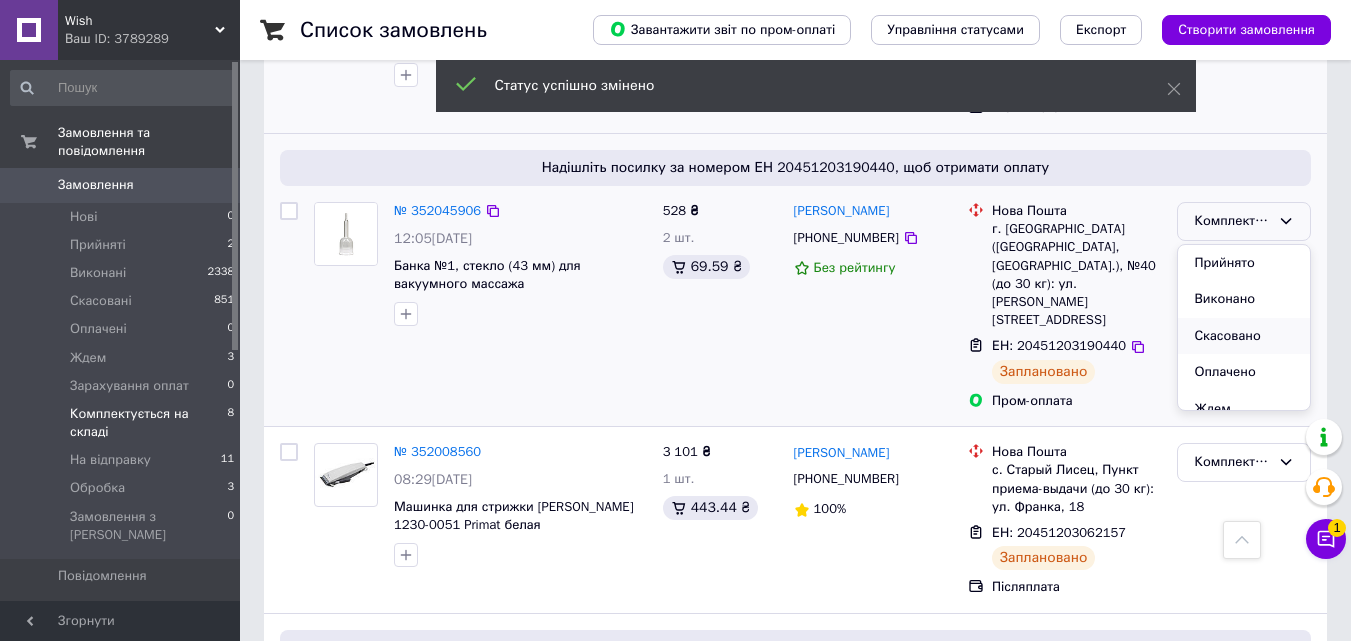 scroll, scrollTop: 147, scrollLeft: 0, axis: vertical 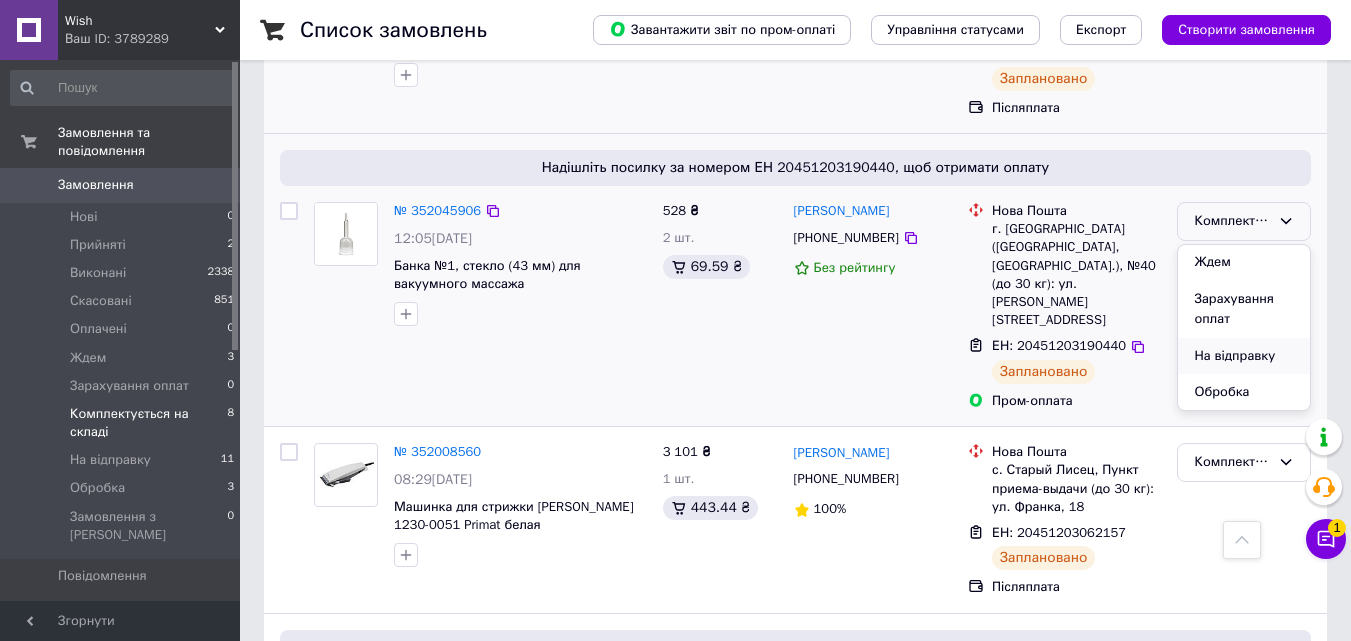 click on "На відправку" at bounding box center [1244, 356] 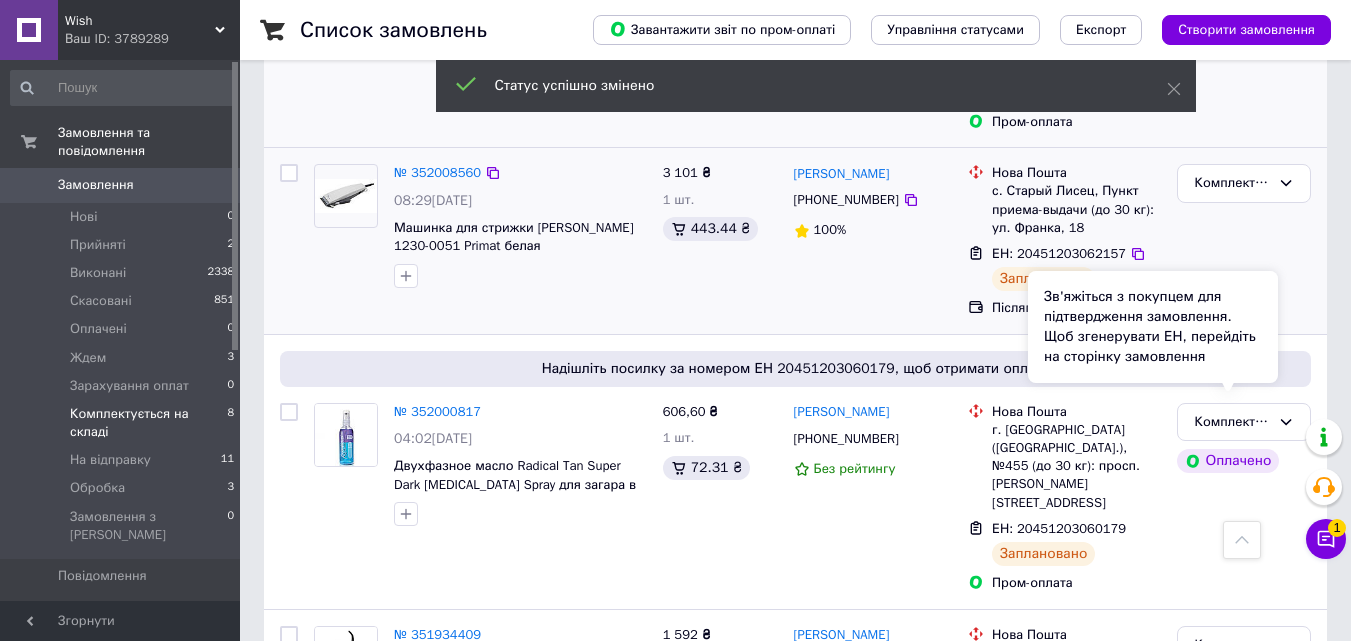 scroll, scrollTop: 800, scrollLeft: 0, axis: vertical 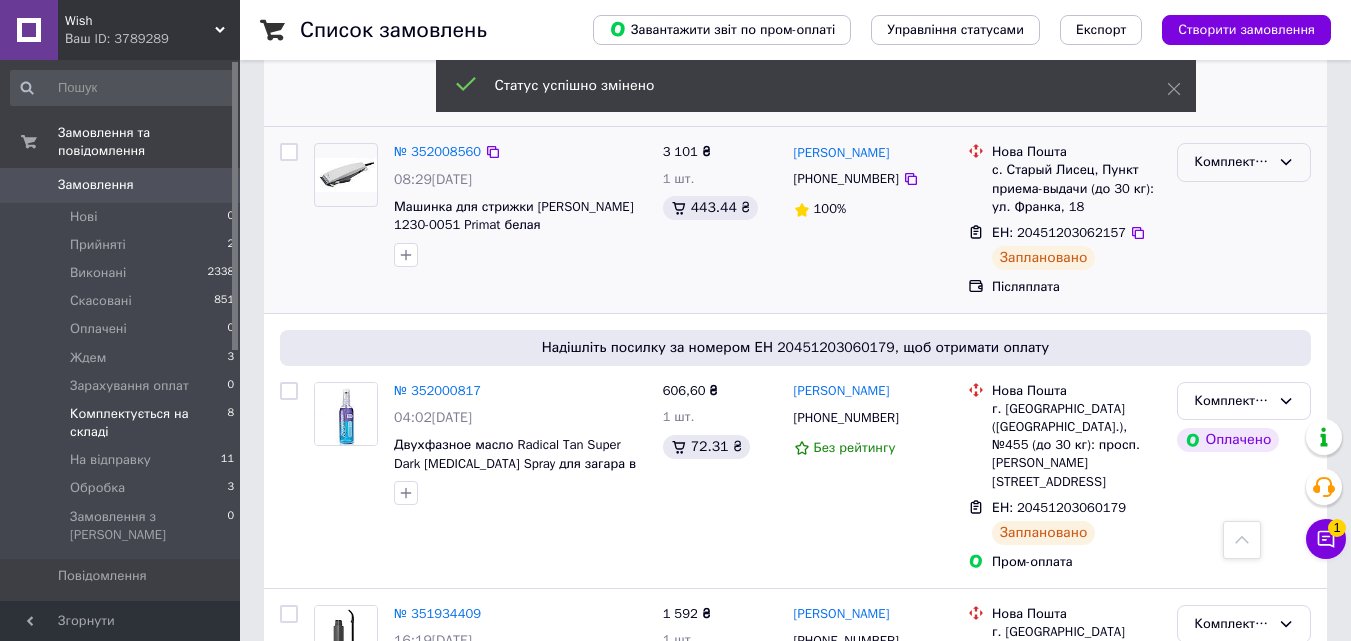 click on "Комплектується на складі" at bounding box center (1232, 162) 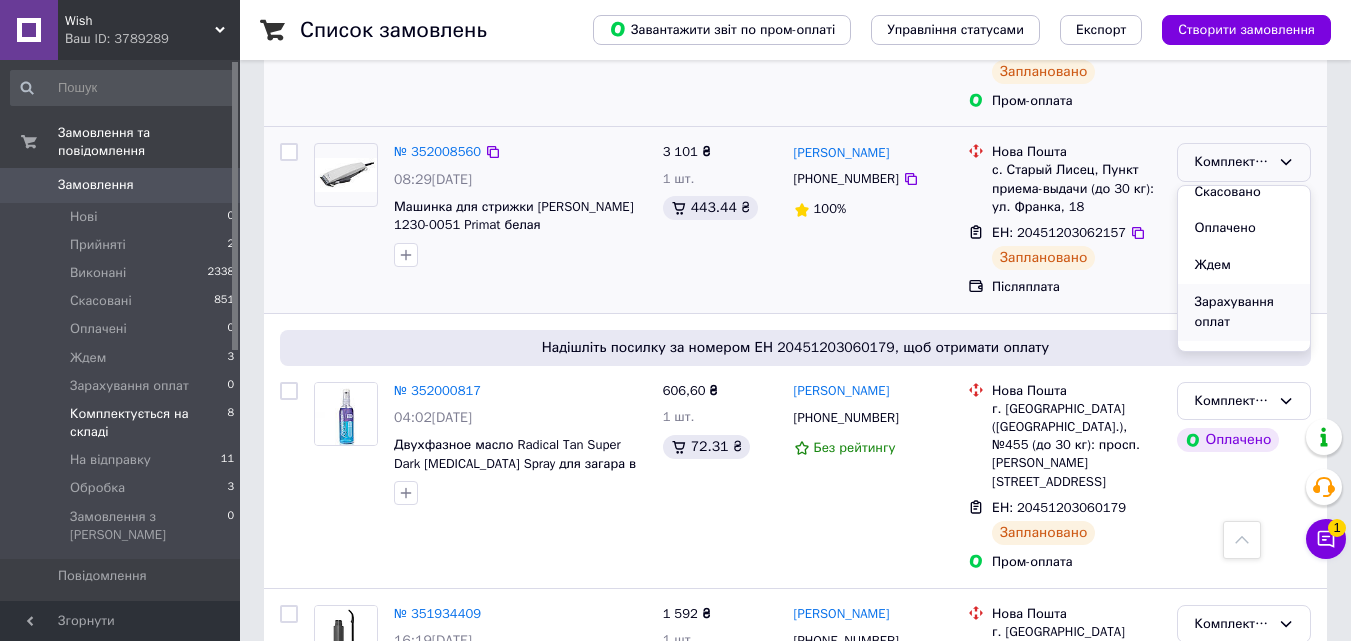scroll, scrollTop: 147, scrollLeft: 0, axis: vertical 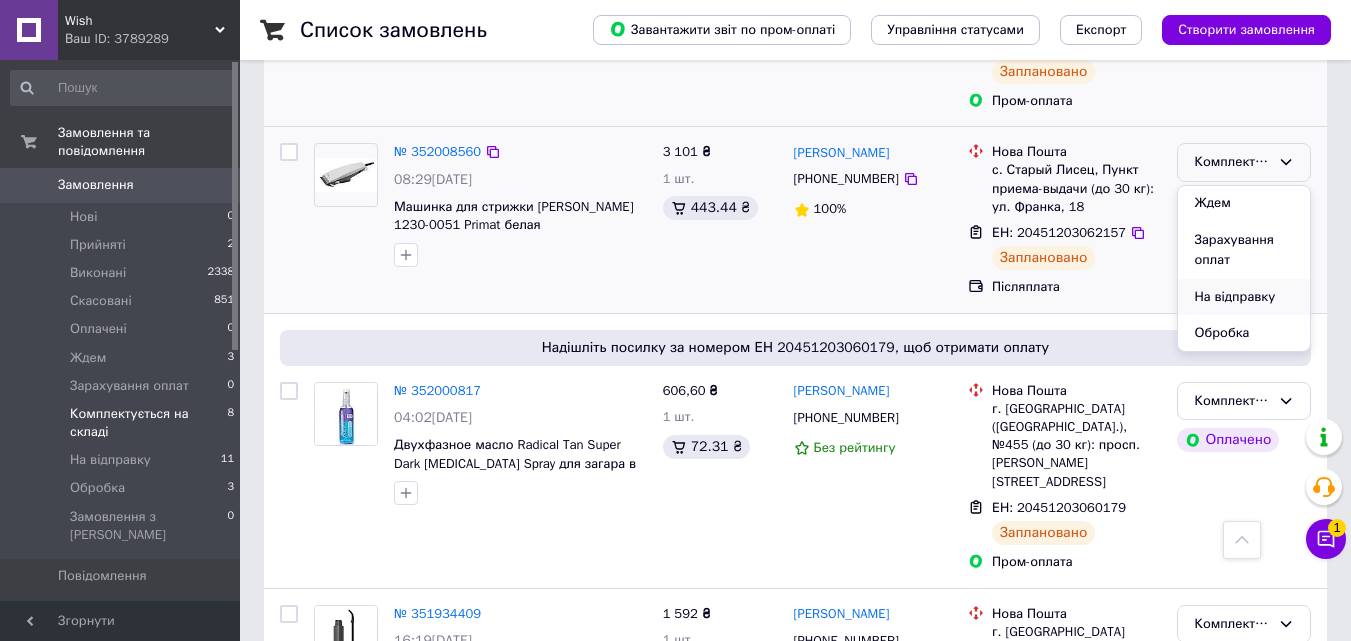 click on "На відправку" at bounding box center [1244, 297] 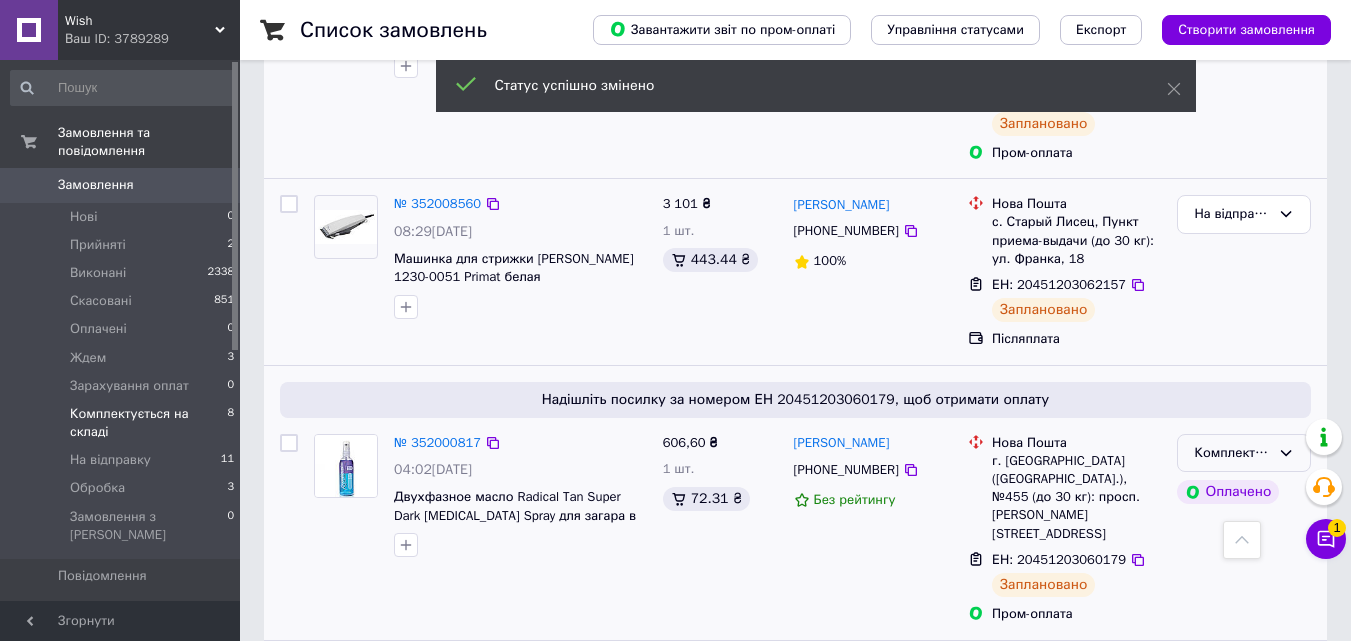 scroll, scrollTop: 800, scrollLeft: 0, axis: vertical 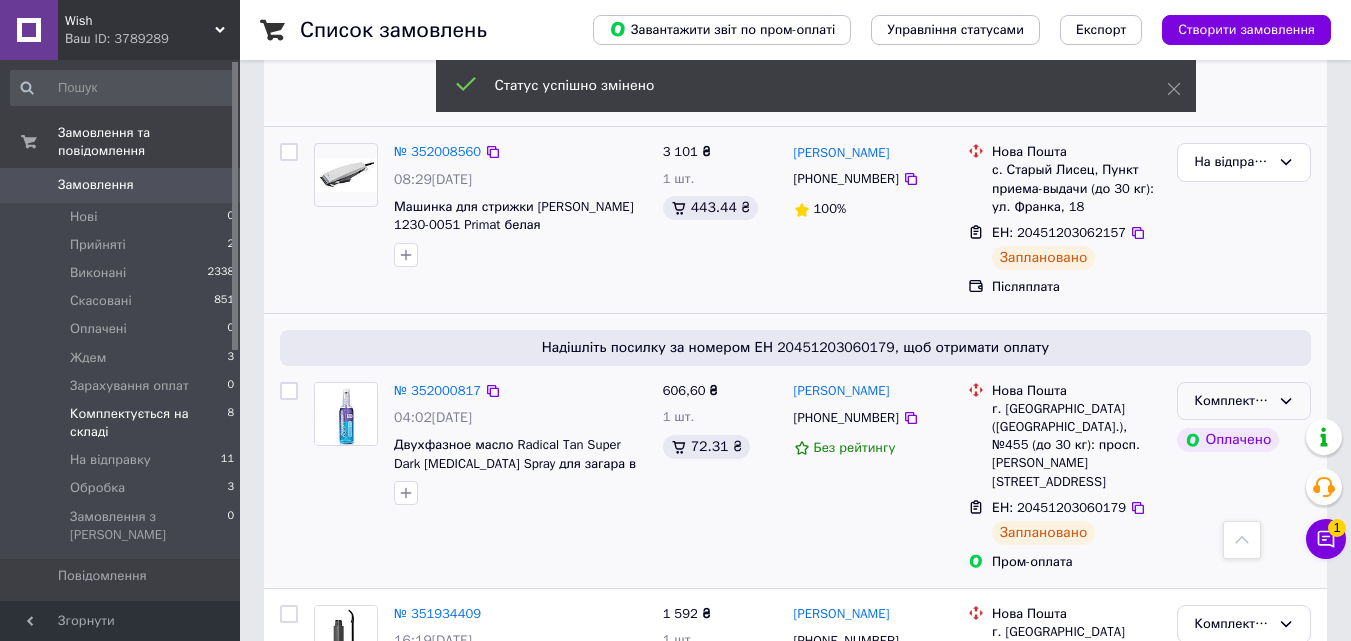 click on "Комплектується на складі" at bounding box center [1244, 401] 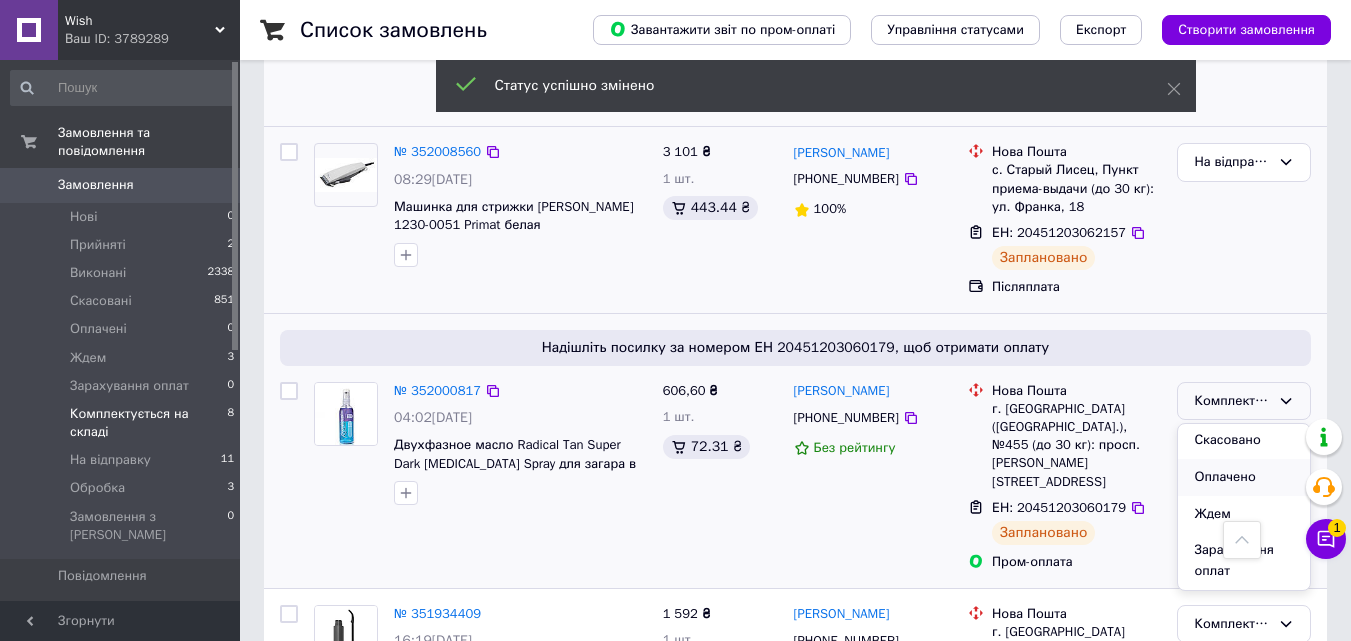 scroll, scrollTop: 147, scrollLeft: 0, axis: vertical 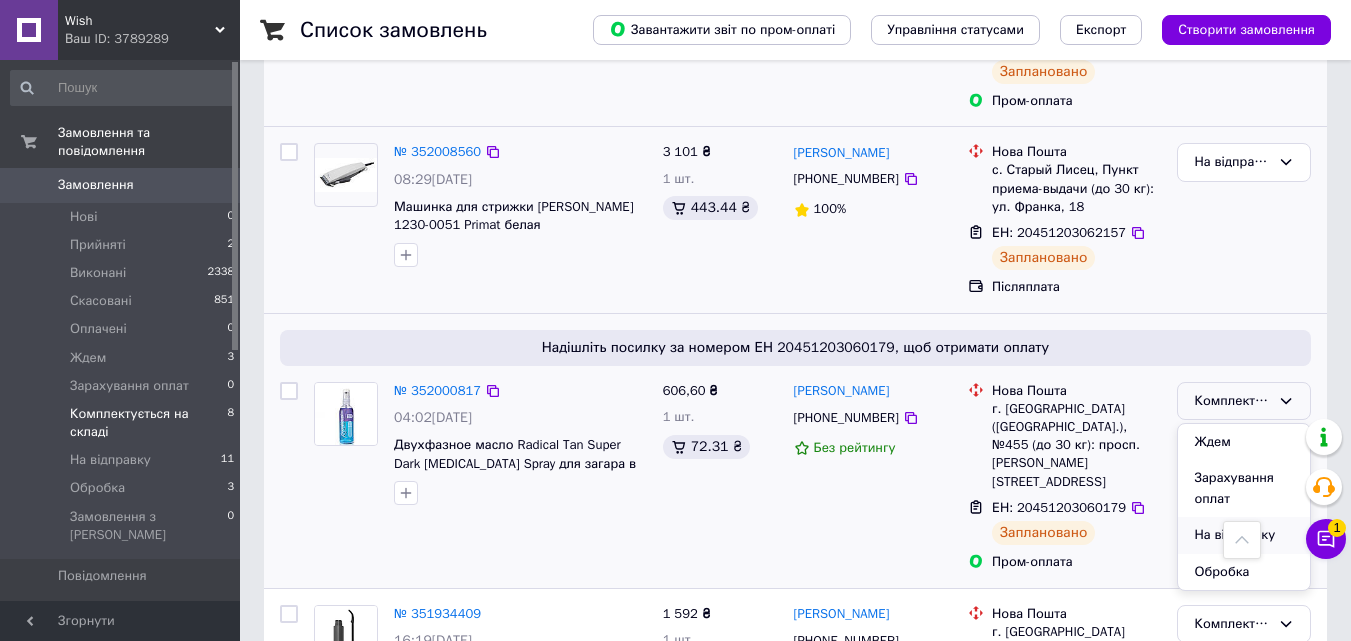 click on "На відправку" at bounding box center (1244, 535) 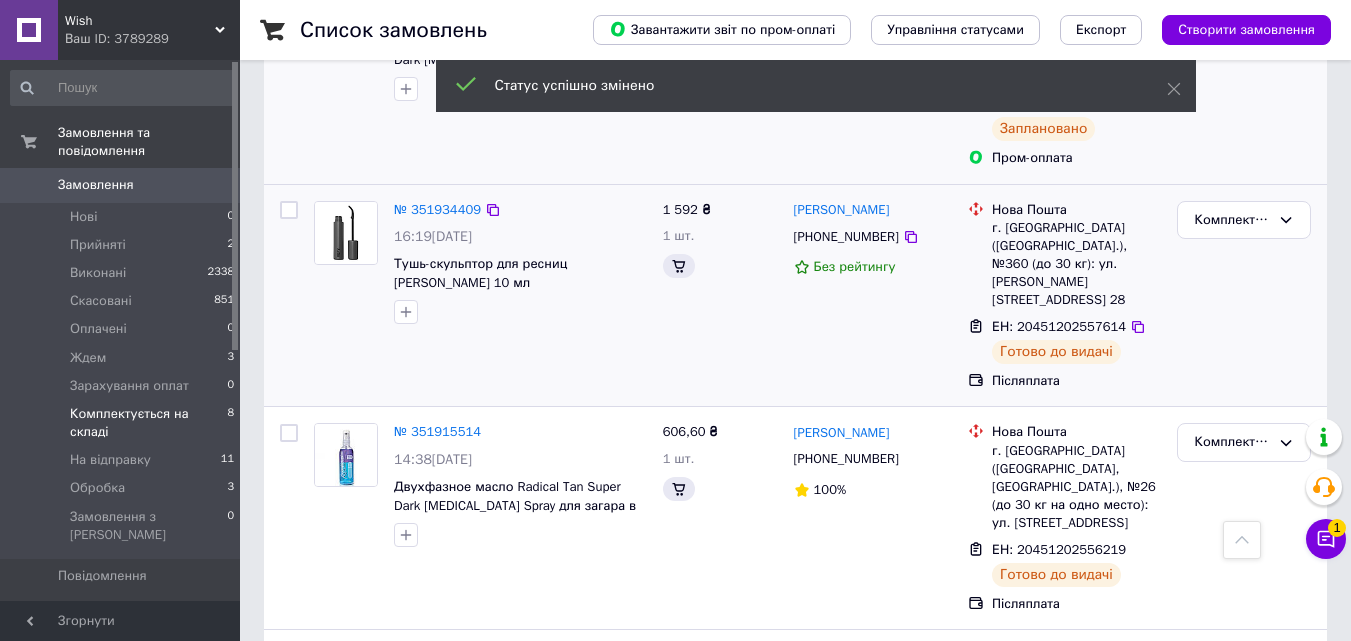 scroll, scrollTop: 1100, scrollLeft: 0, axis: vertical 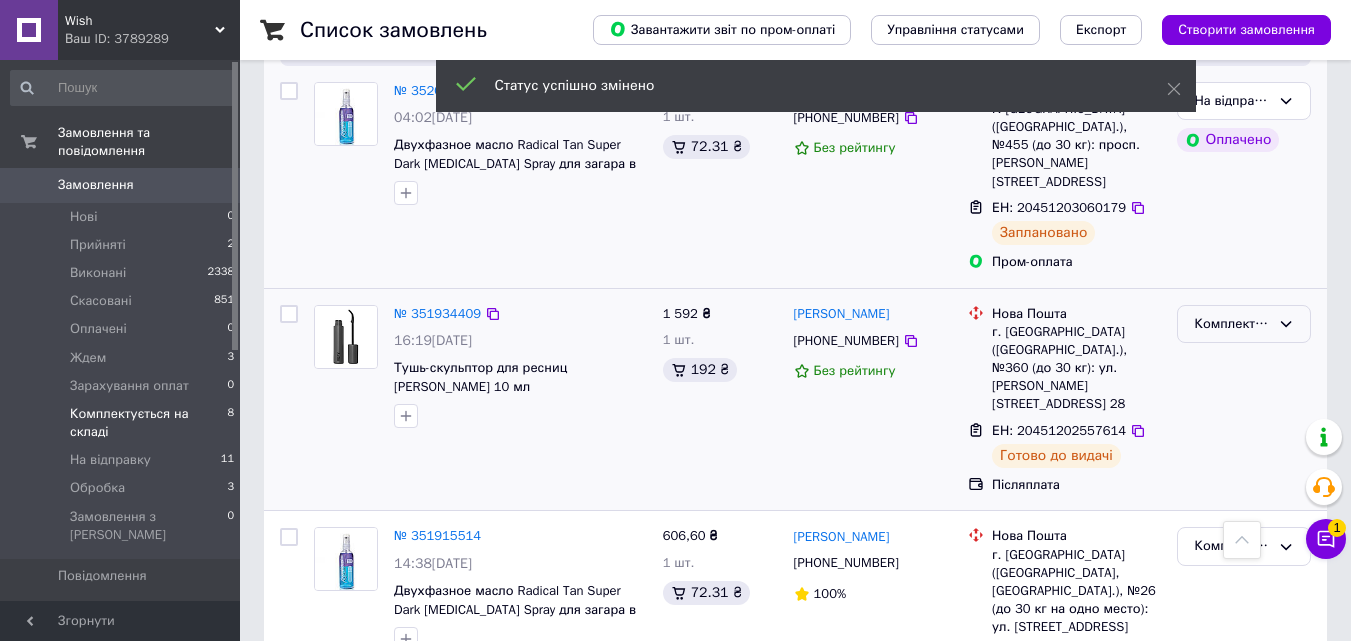 click on "Комплектується на складі" at bounding box center [1232, 324] 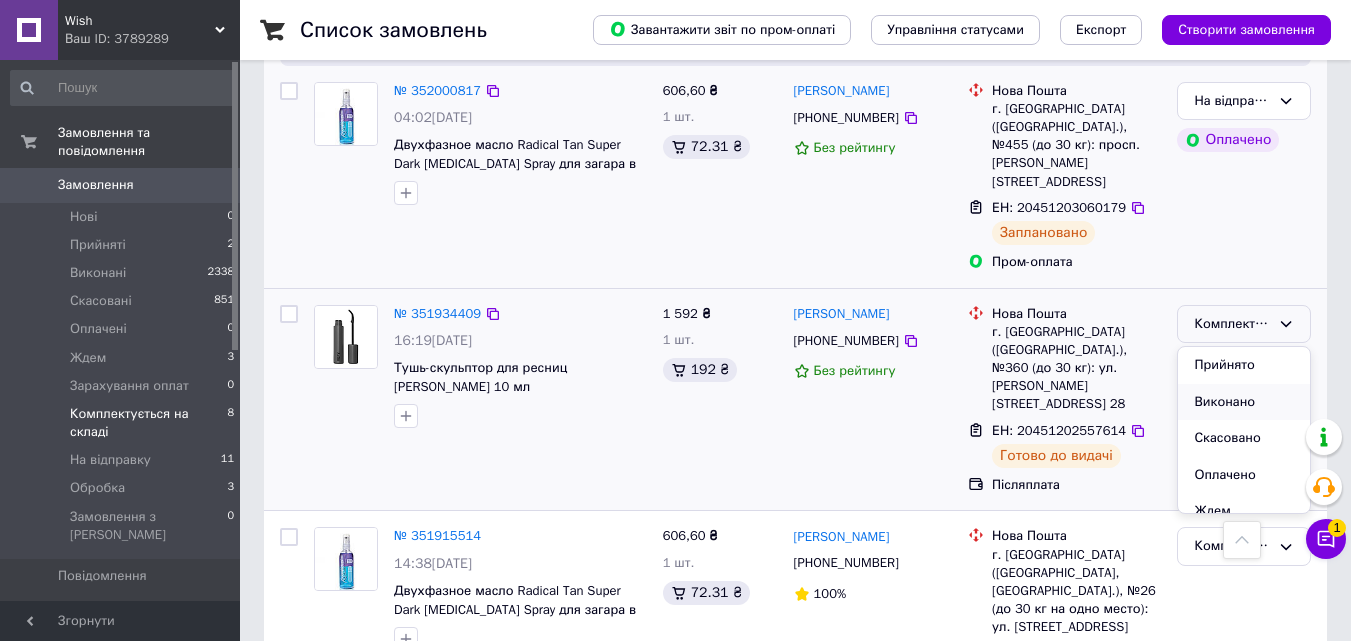scroll, scrollTop: 147, scrollLeft: 0, axis: vertical 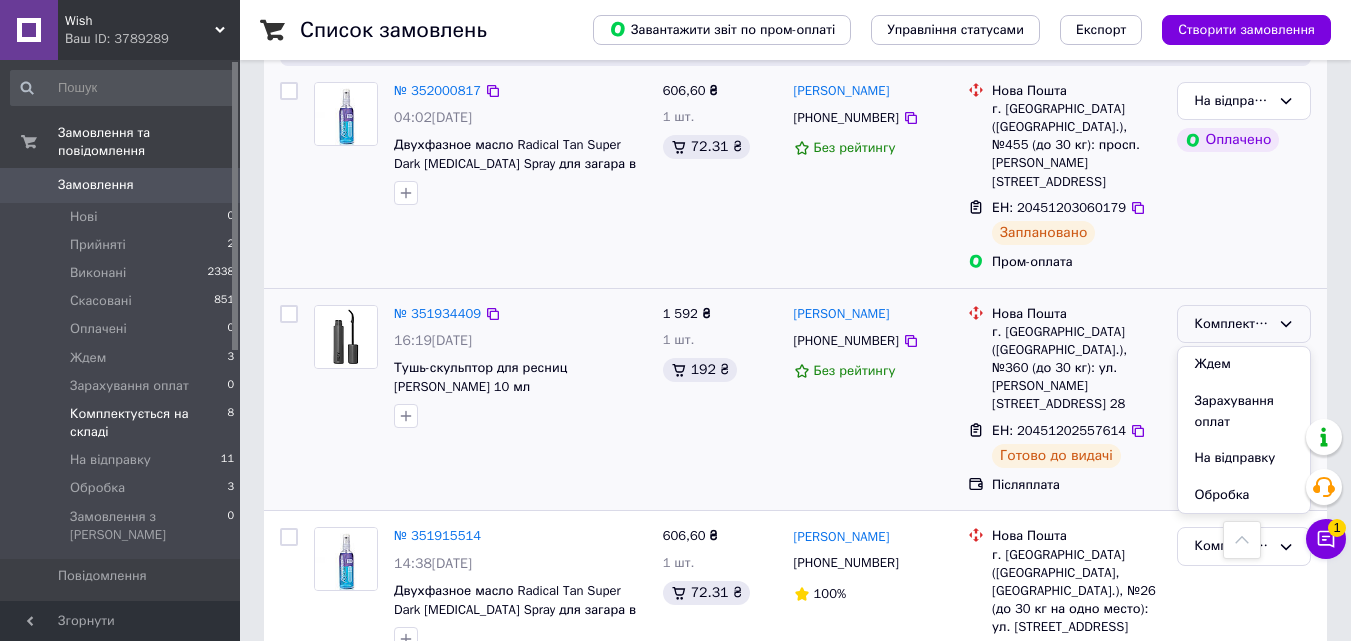click on "На відправку" at bounding box center (1244, 458) 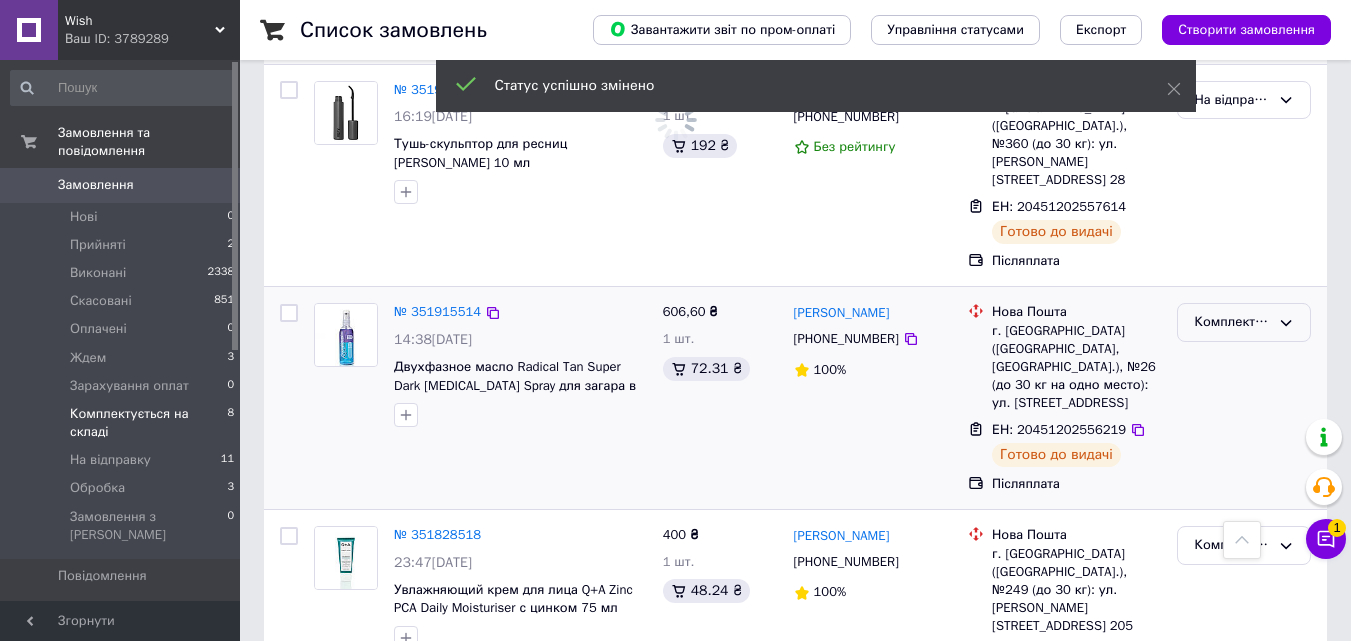 scroll, scrollTop: 1400, scrollLeft: 0, axis: vertical 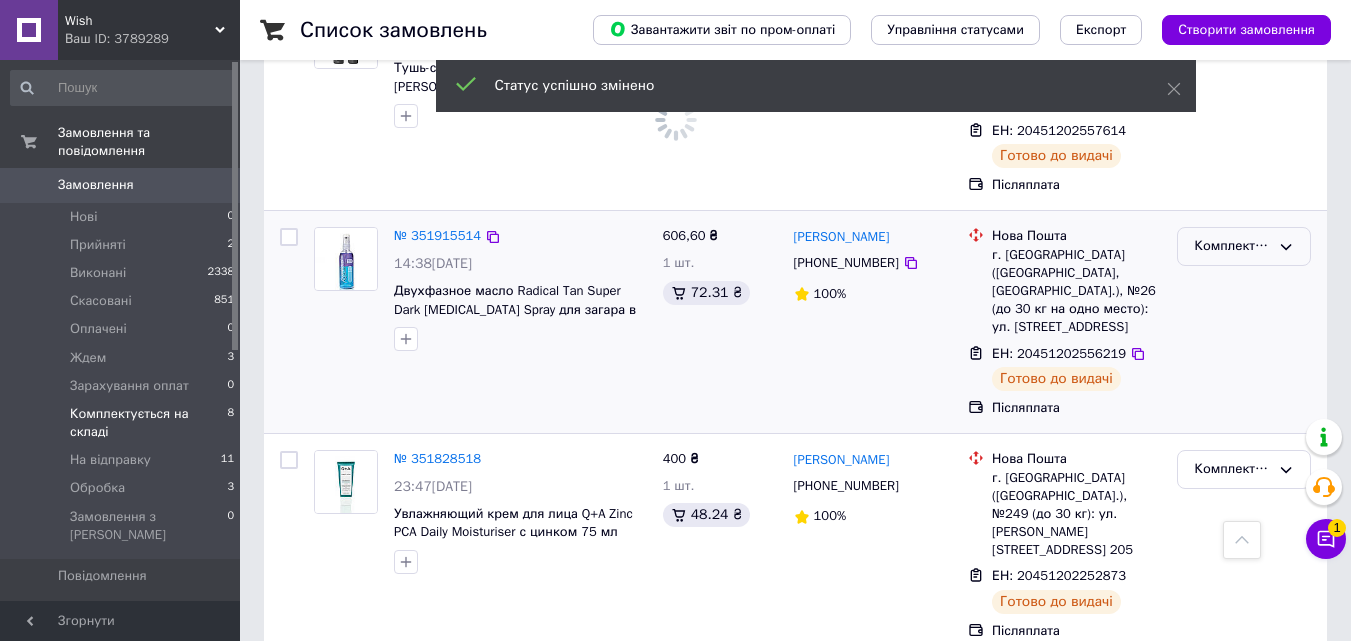 click on "Комплектується на складі" at bounding box center [1232, 246] 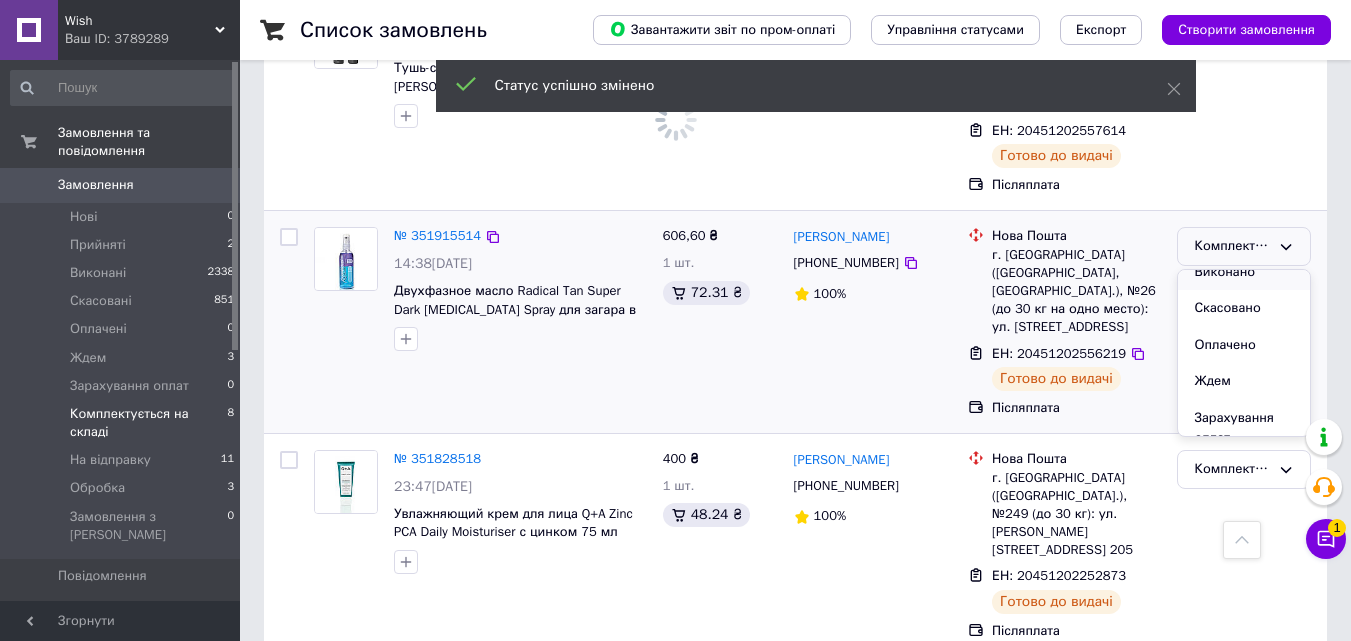 scroll, scrollTop: 147, scrollLeft: 0, axis: vertical 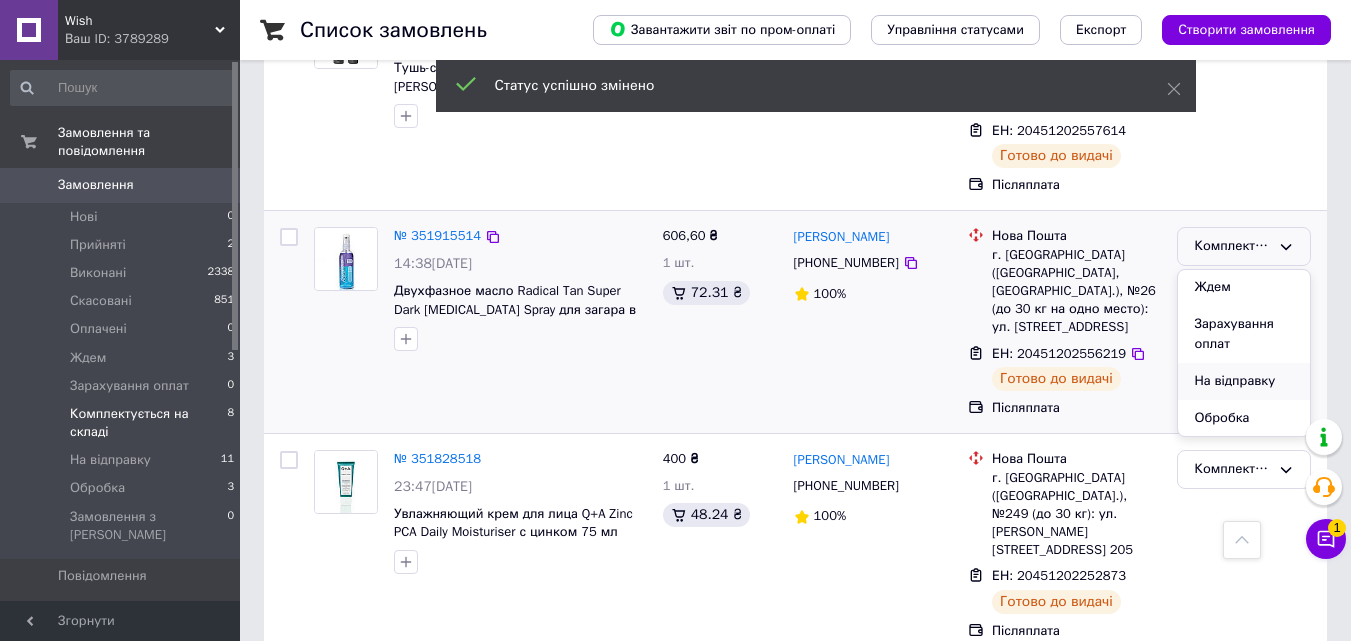 click on "На відправку" at bounding box center [1244, 381] 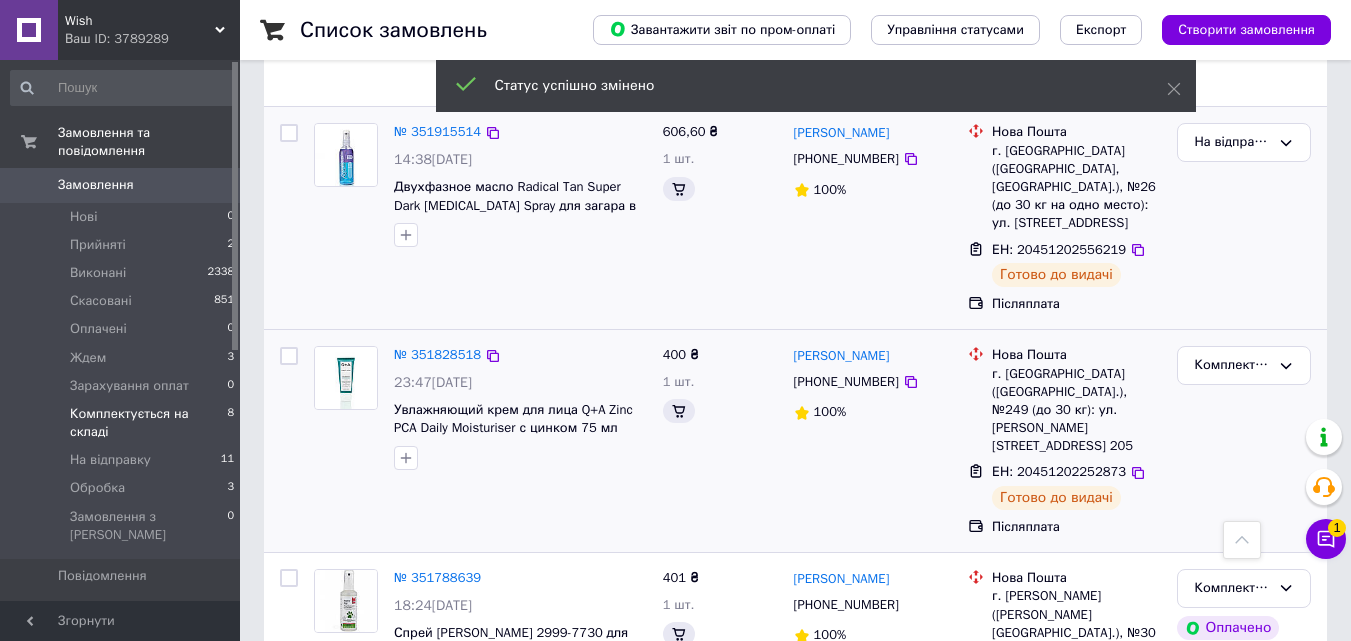 scroll, scrollTop: 1400, scrollLeft: 0, axis: vertical 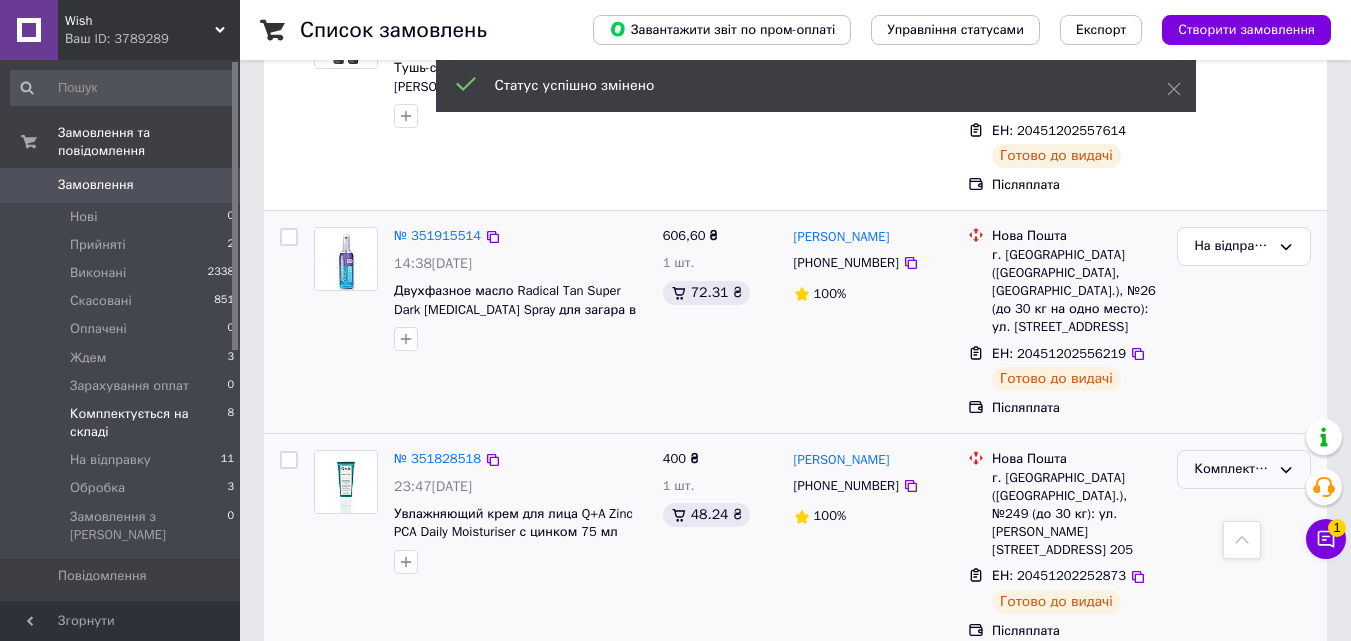click on "Комплектується на складі" at bounding box center (1232, 469) 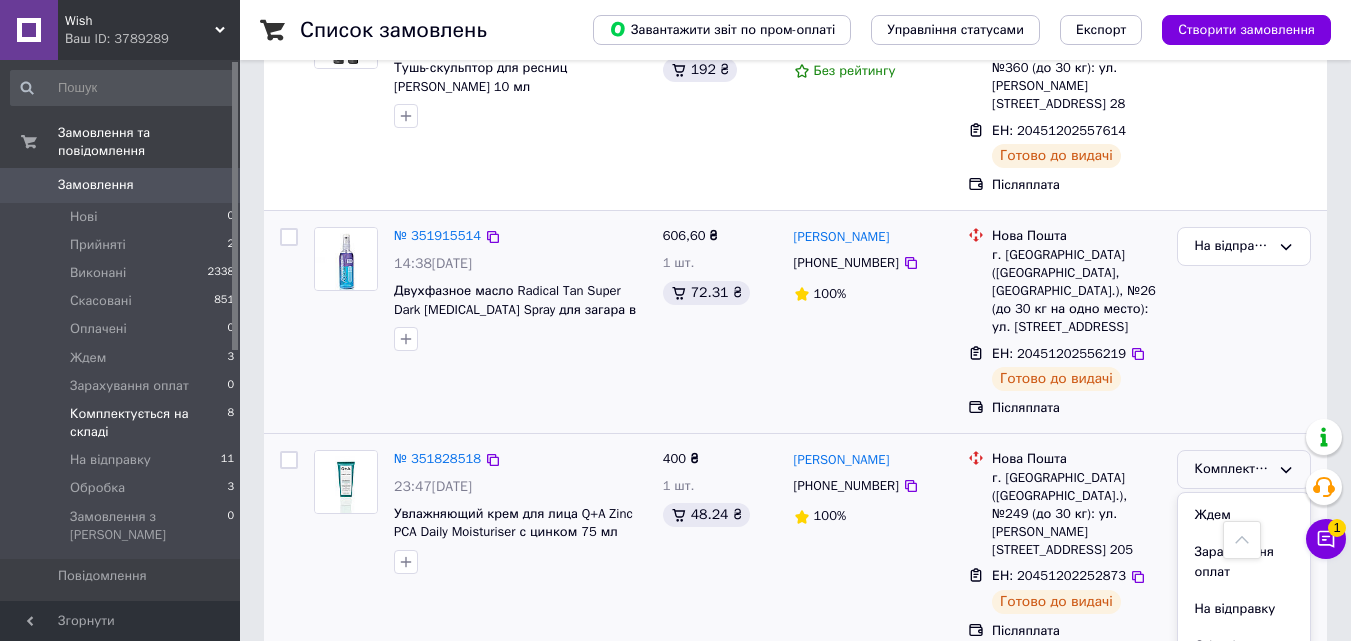 scroll, scrollTop: 147, scrollLeft: 0, axis: vertical 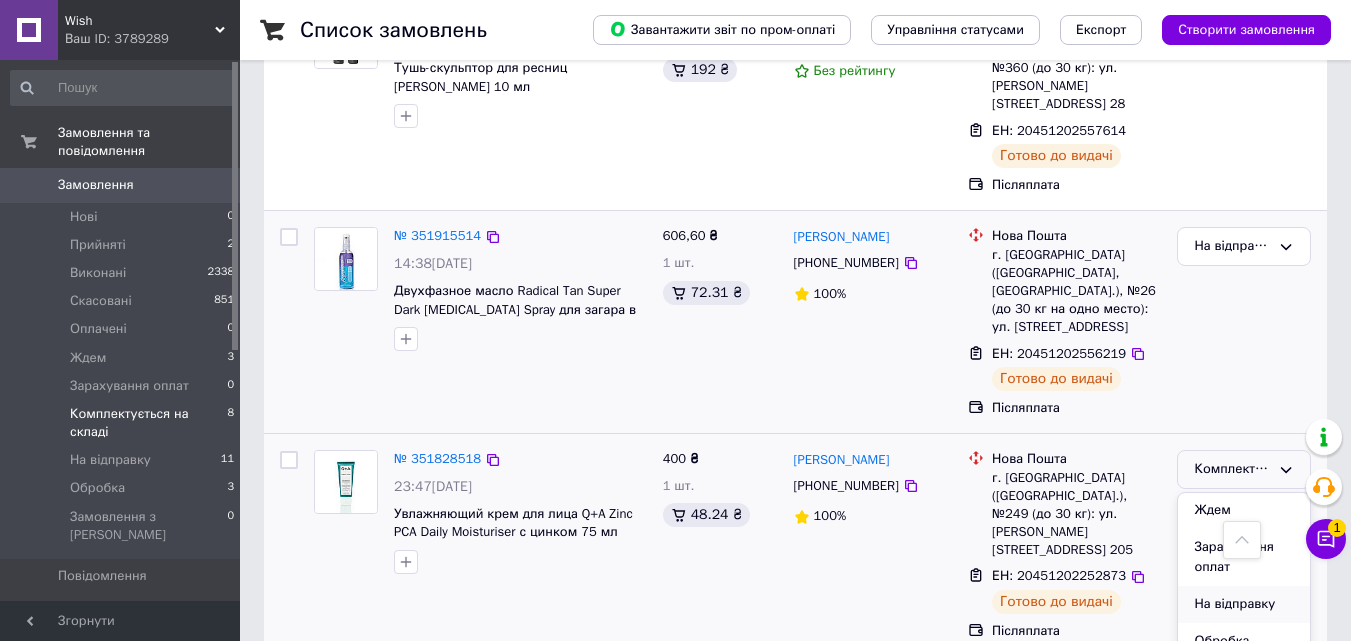 click on "На відправку" at bounding box center [1244, 604] 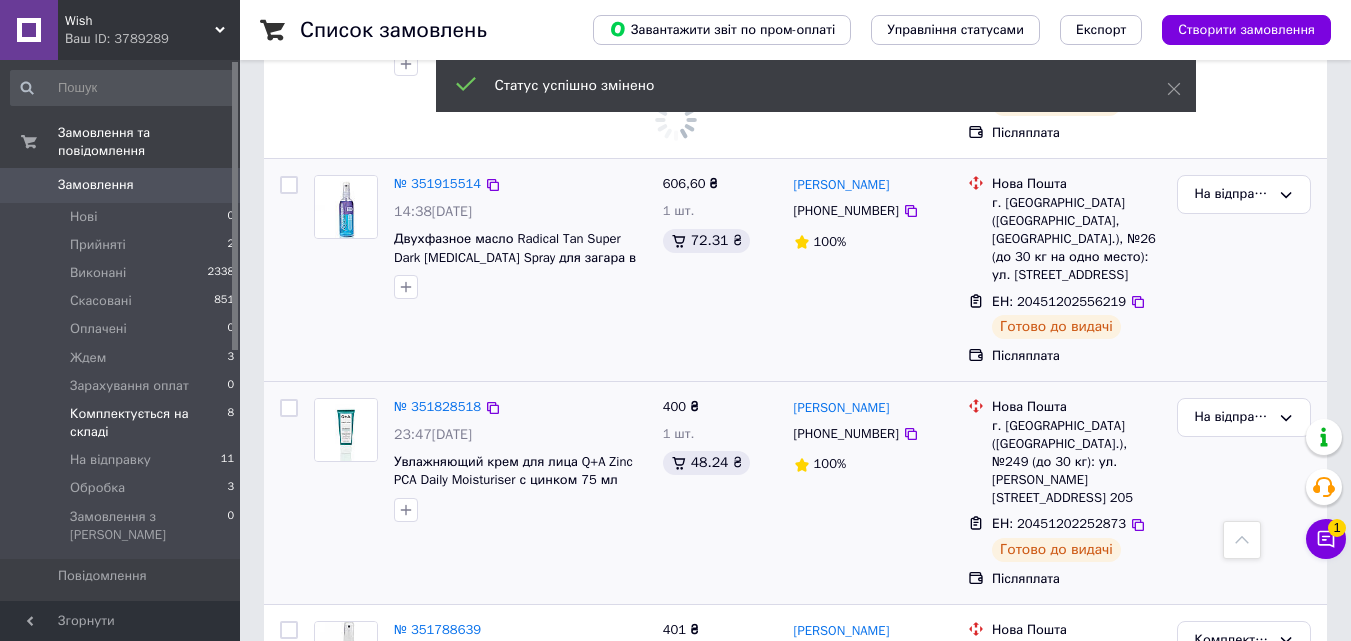 scroll, scrollTop: 1480, scrollLeft: 0, axis: vertical 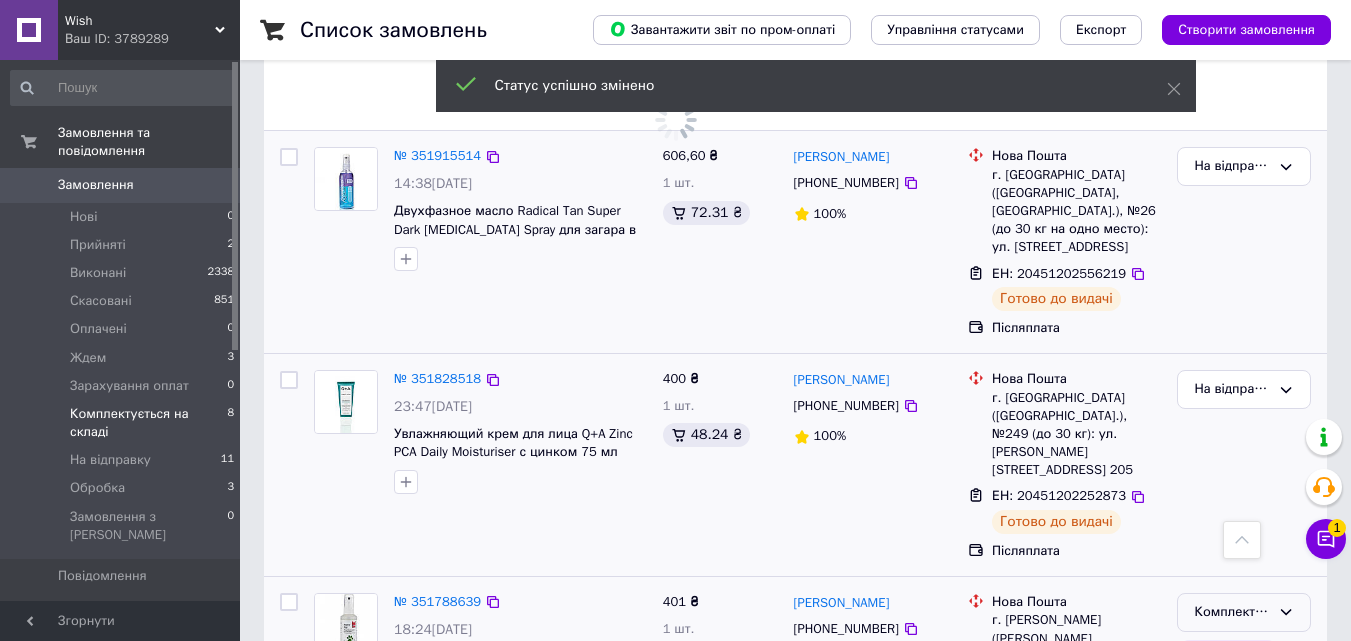 click on "Комплектується на складі" at bounding box center [1232, 612] 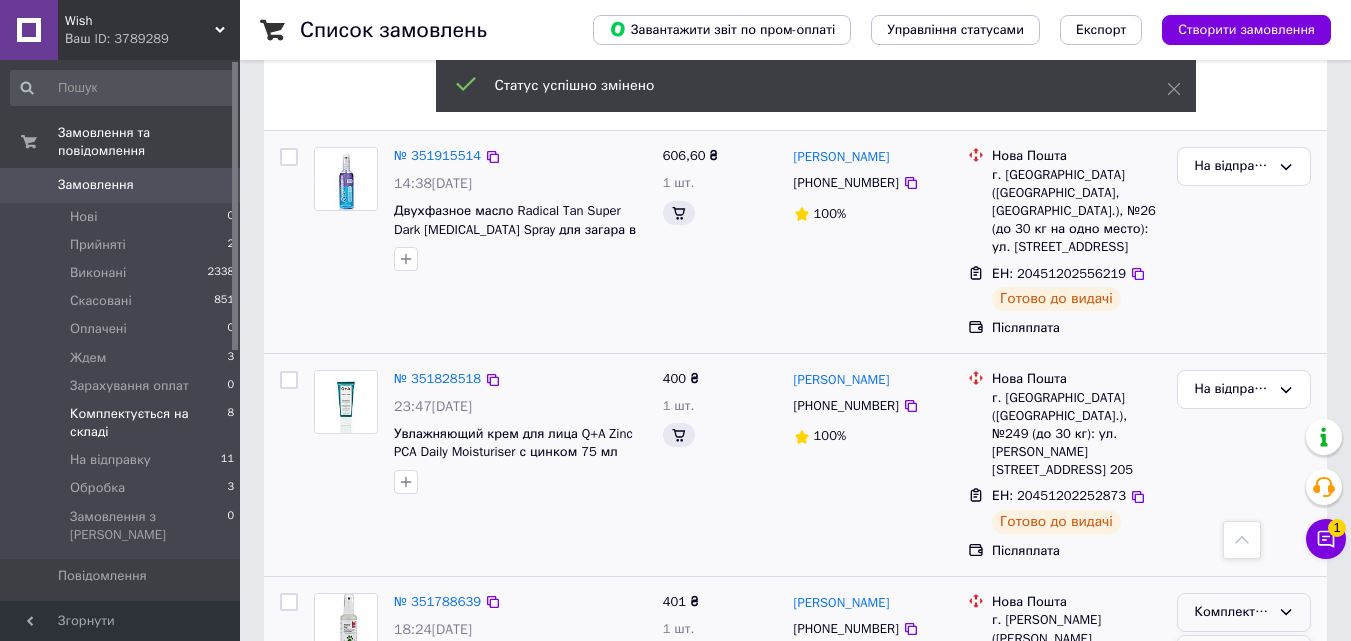 scroll, scrollTop: 1480, scrollLeft: 0, axis: vertical 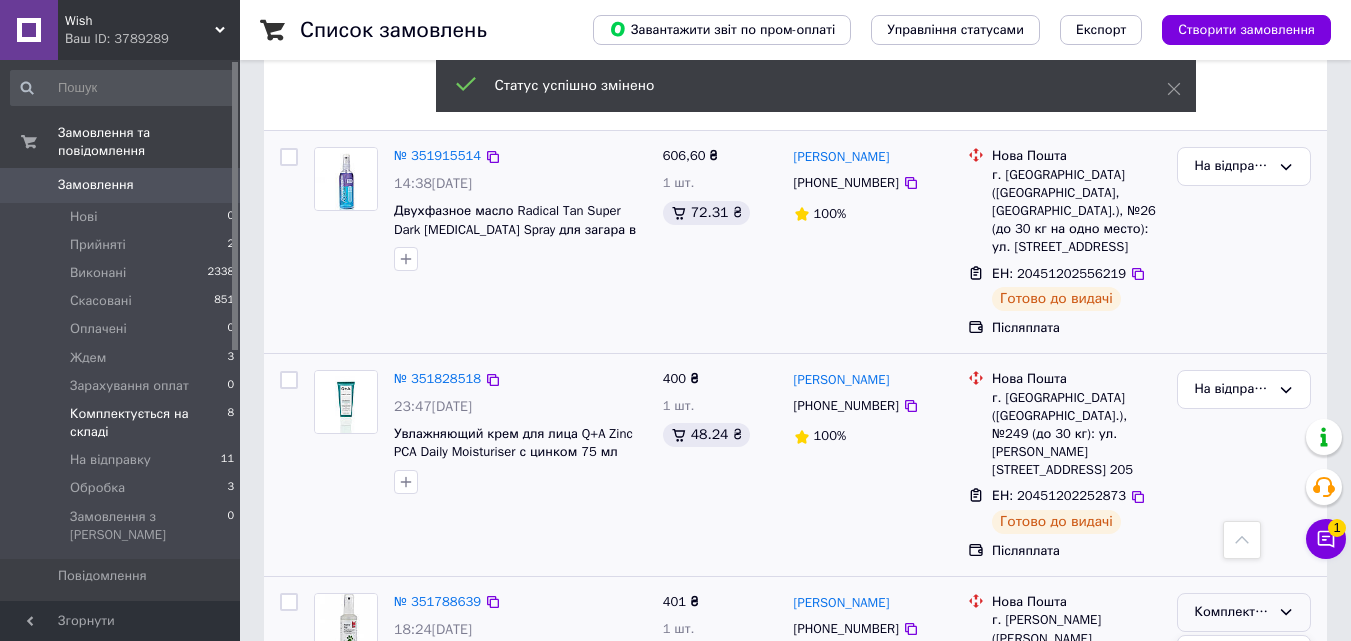 click on "На відправку" at bounding box center (1244, 747) 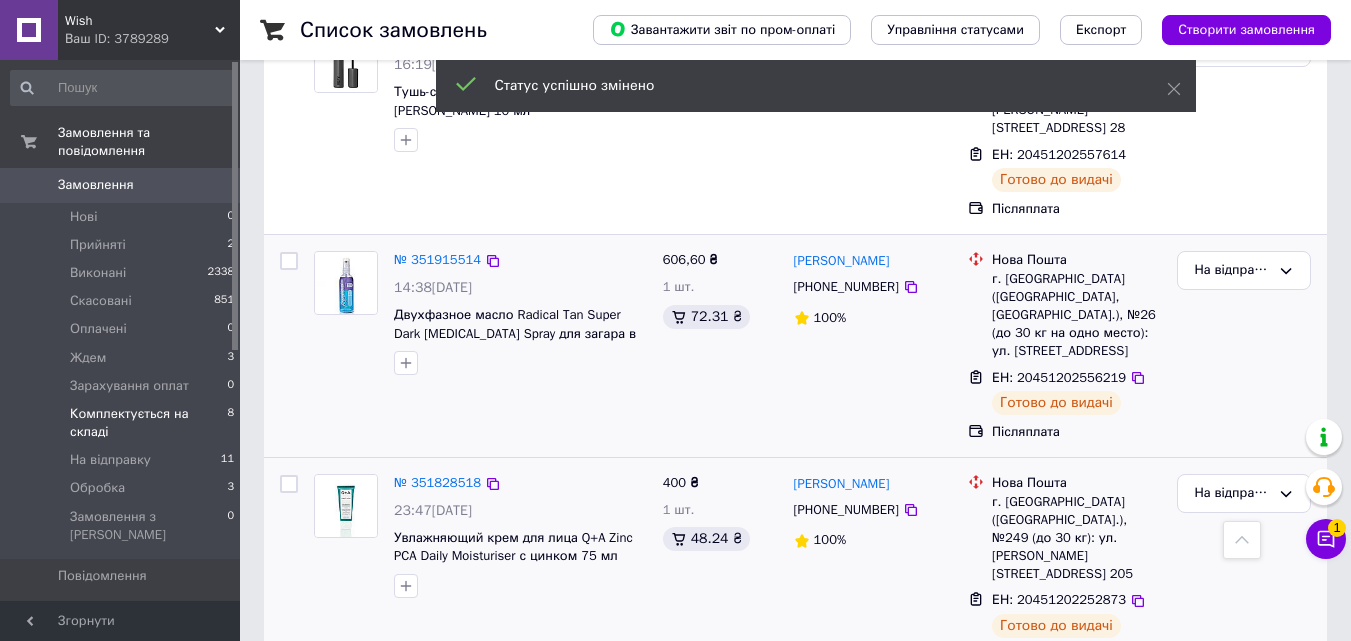 scroll, scrollTop: 1480, scrollLeft: 0, axis: vertical 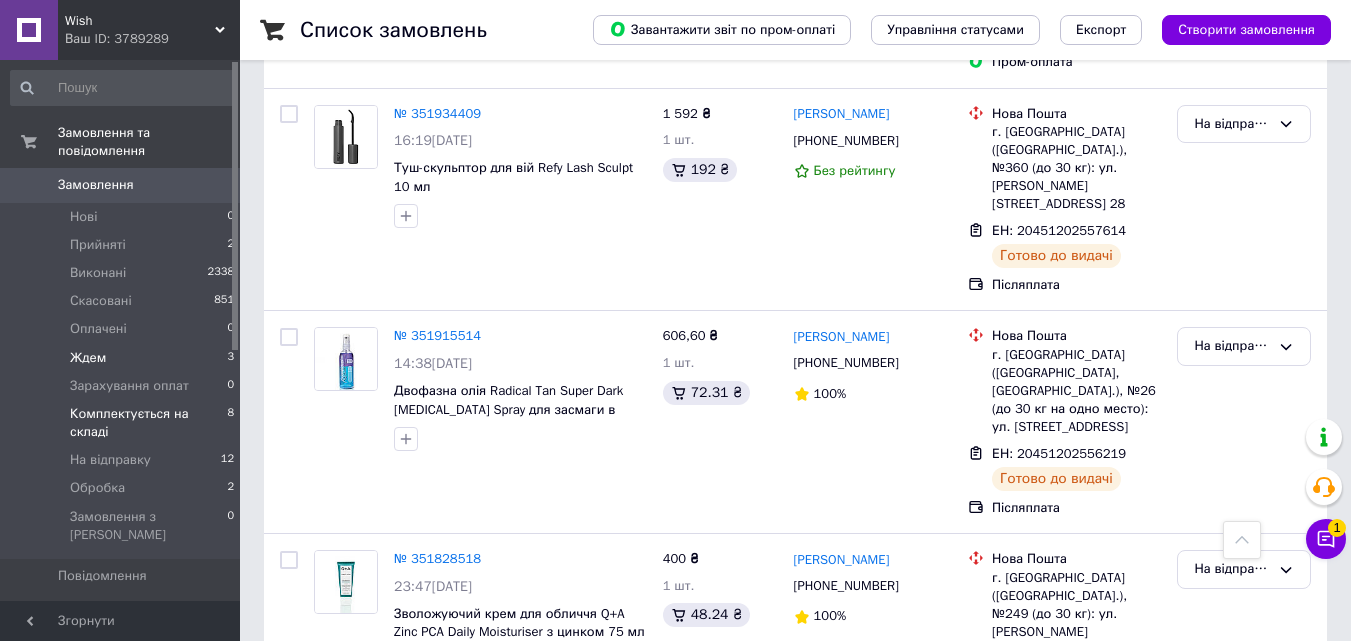 click on "Ждем" at bounding box center (88, 358) 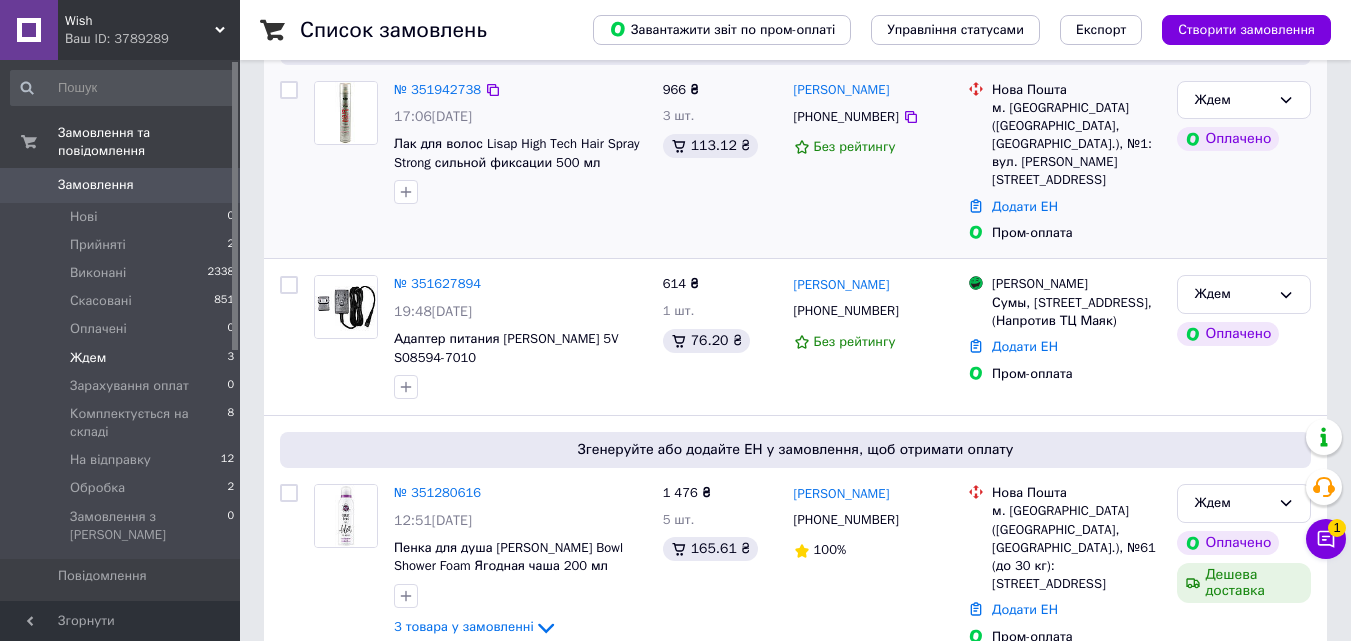 scroll, scrollTop: 439, scrollLeft: 0, axis: vertical 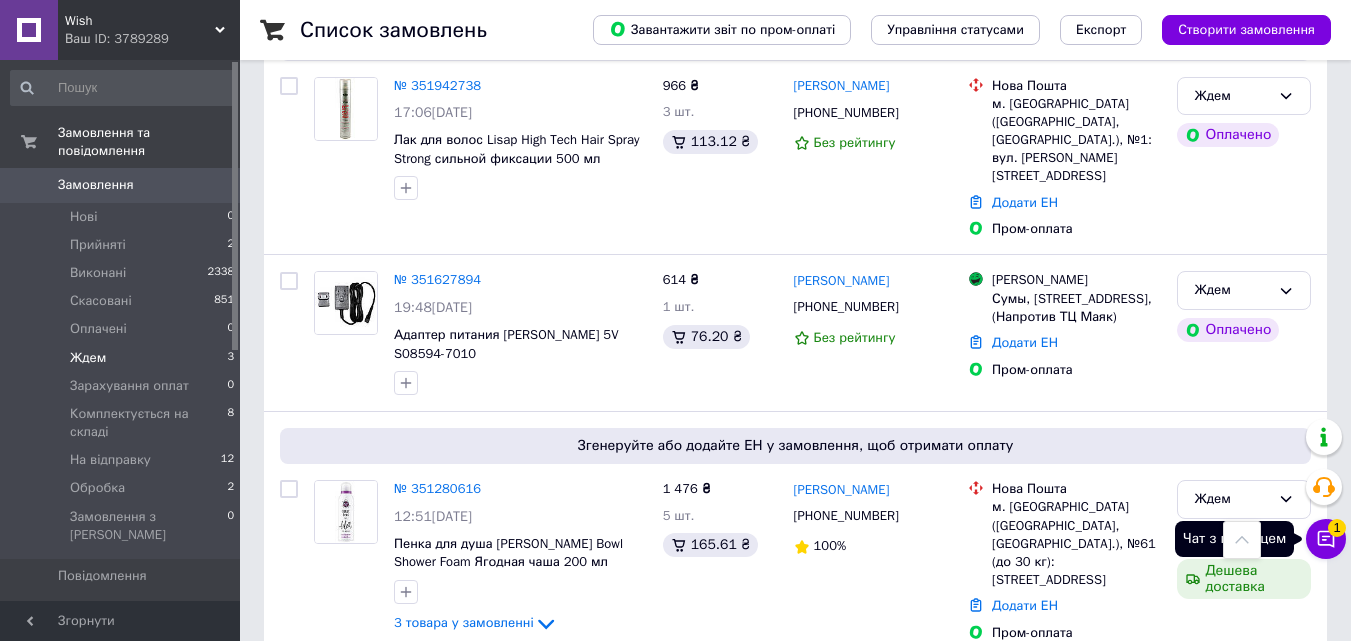 click on "1" at bounding box center [1337, 528] 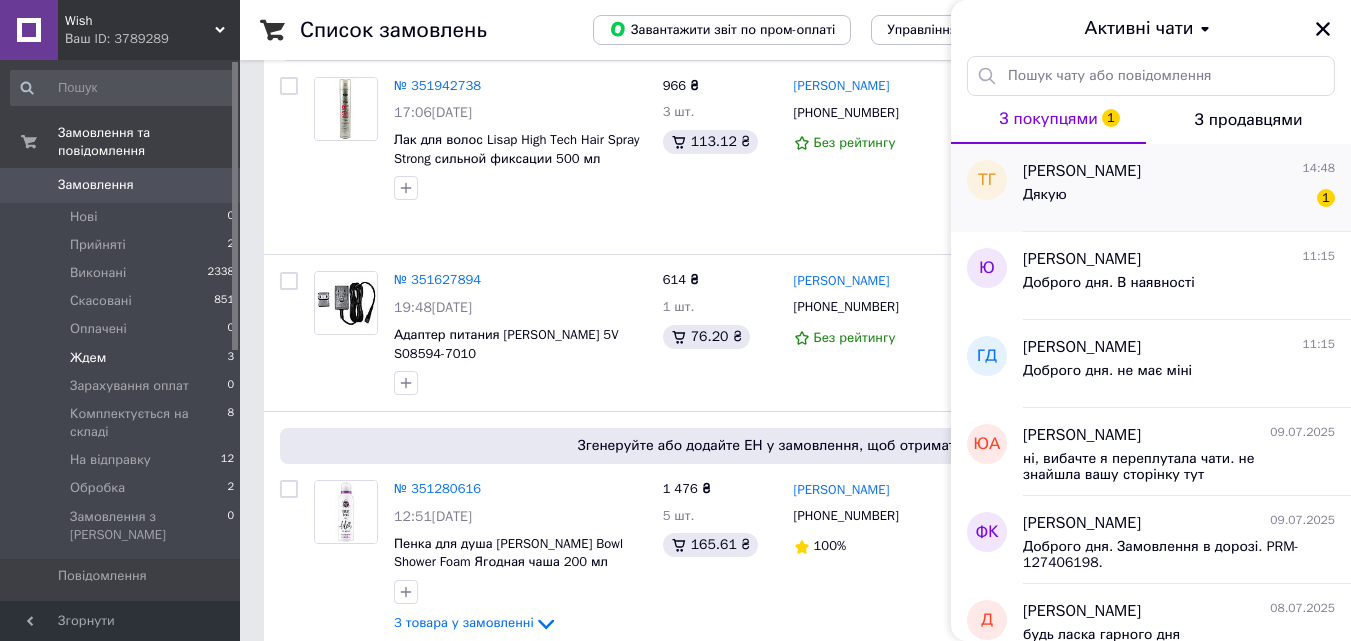 click on "Дякую 1" at bounding box center [1179, 199] 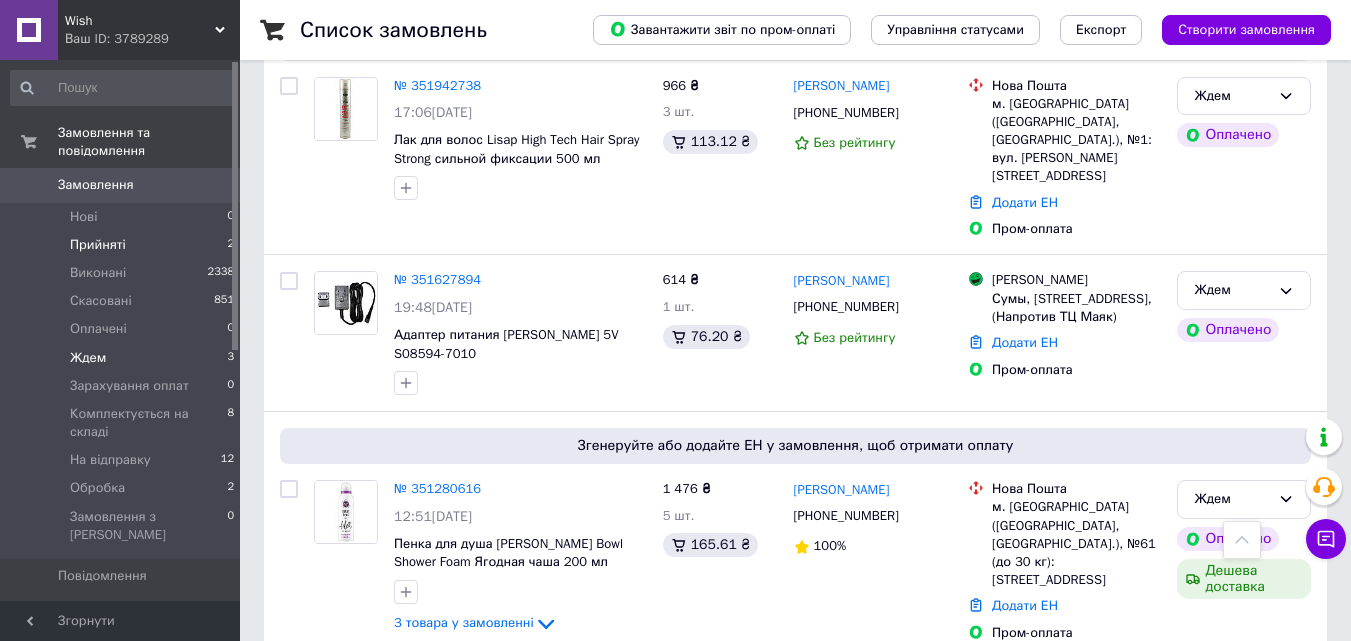 click on "Прийняті" at bounding box center [98, 245] 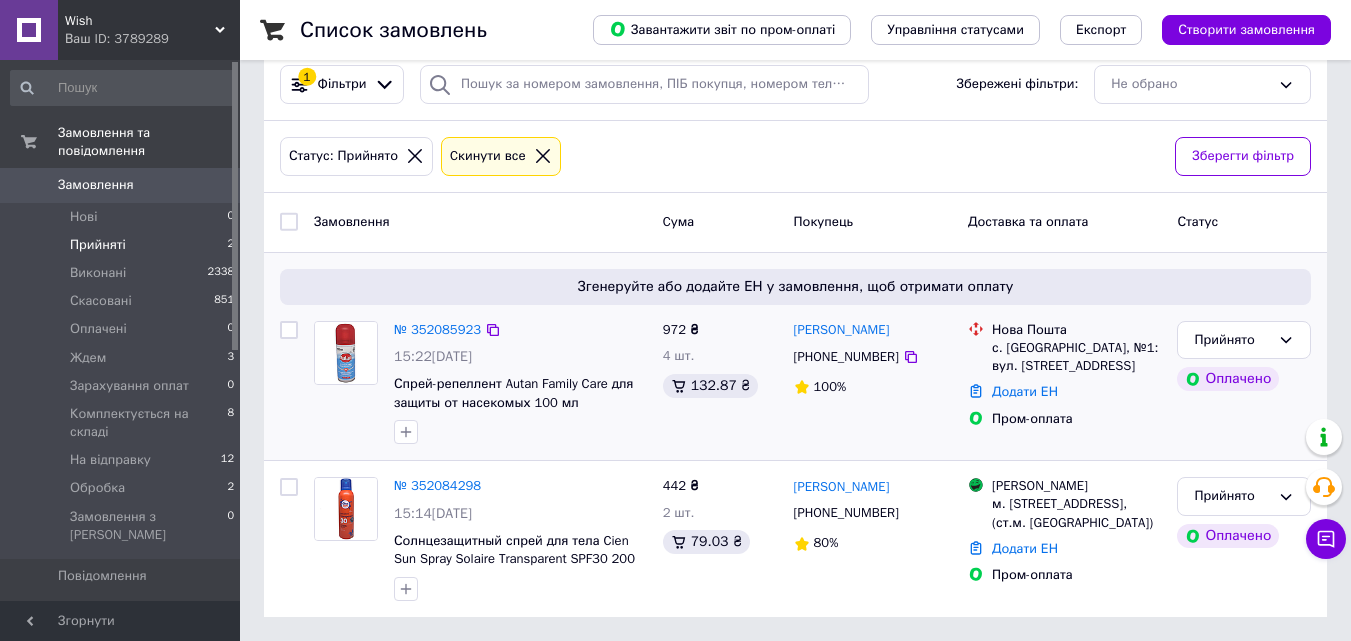 scroll, scrollTop: 197, scrollLeft: 0, axis: vertical 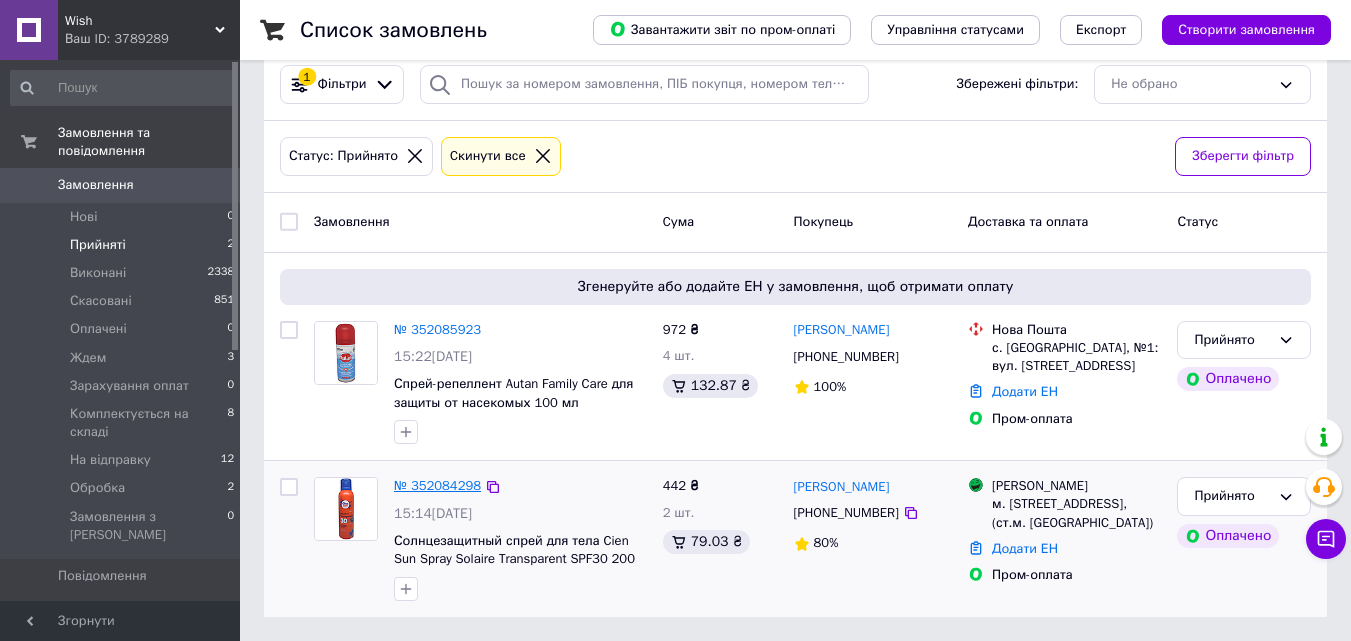 click on "№ 352084298" at bounding box center (437, 485) 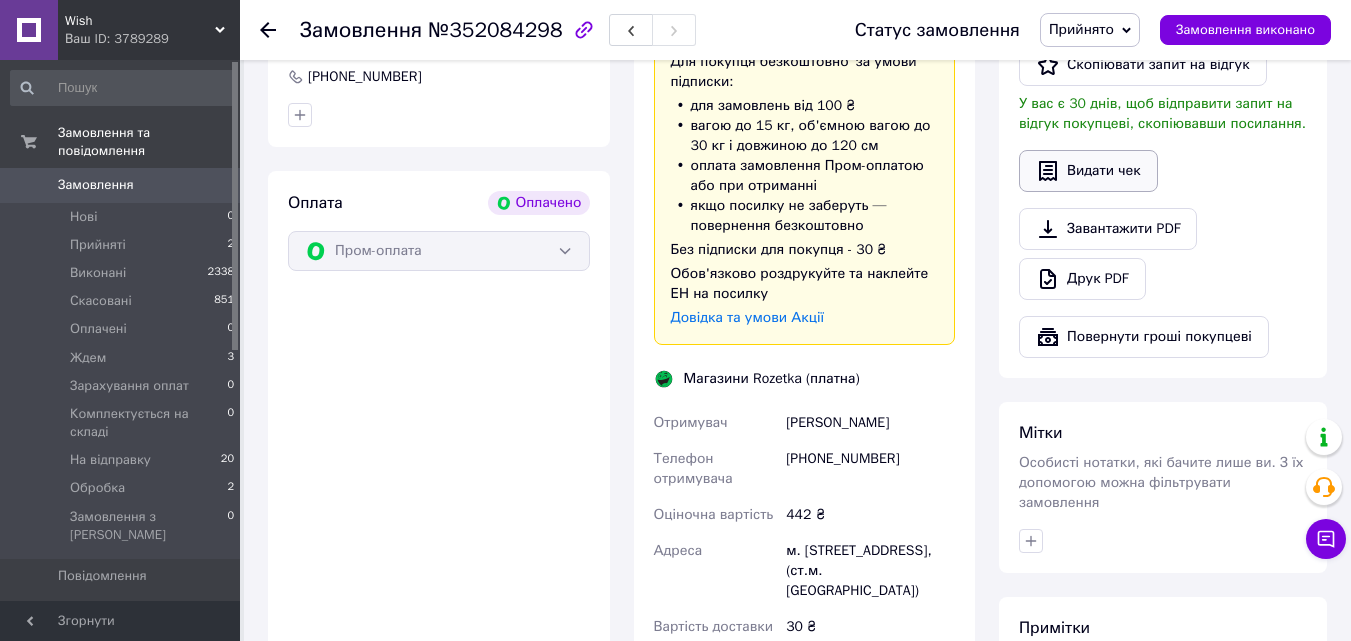 scroll, scrollTop: 900, scrollLeft: 0, axis: vertical 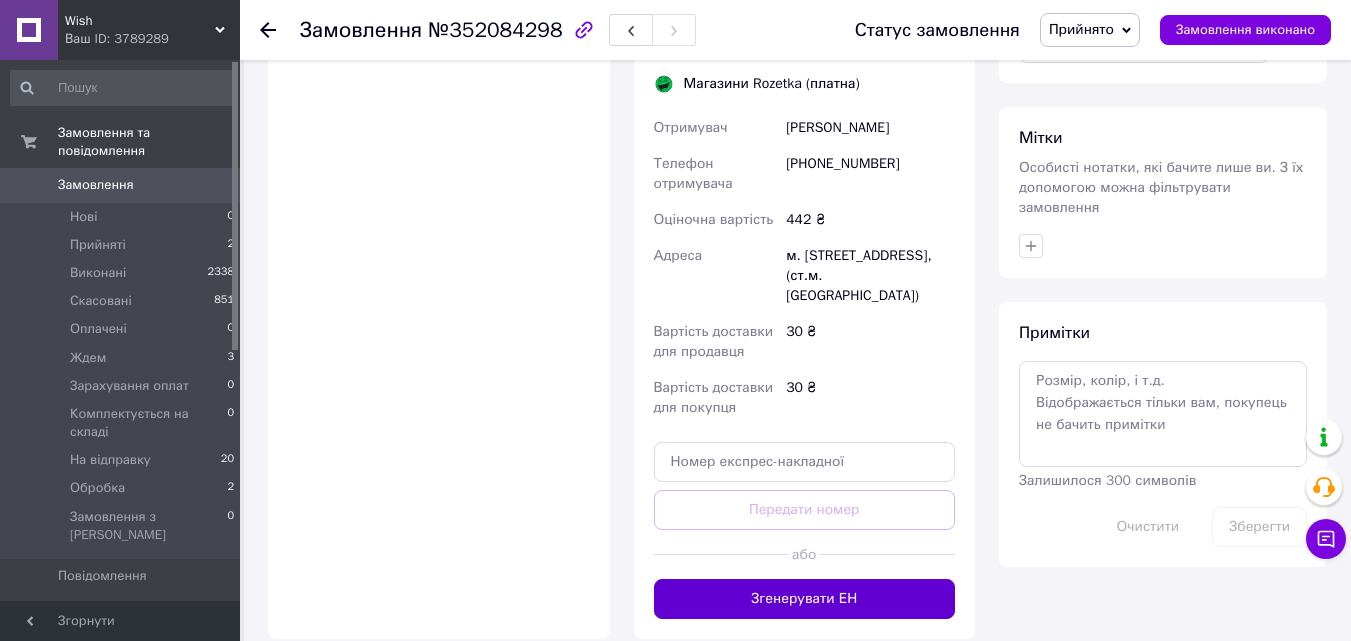 click on "Згенерувати ЕН" at bounding box center [805, 599] 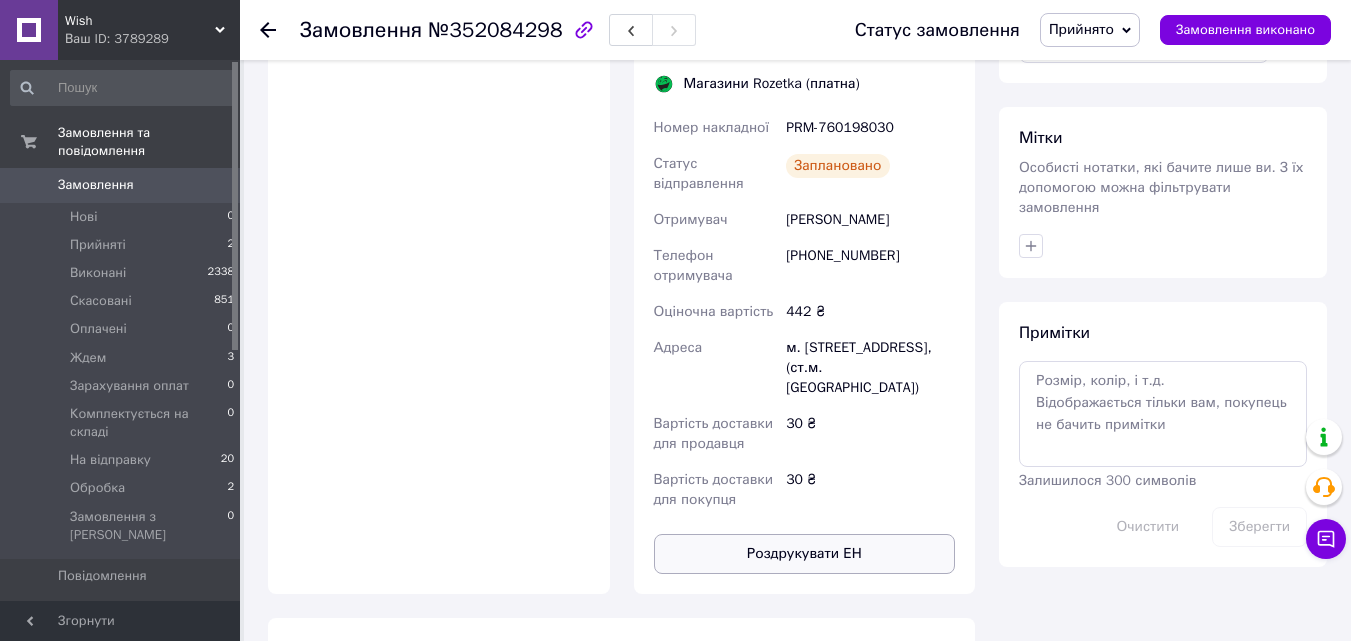 click on "Роздрукувати ЕН" at bounding box center [805, 554] 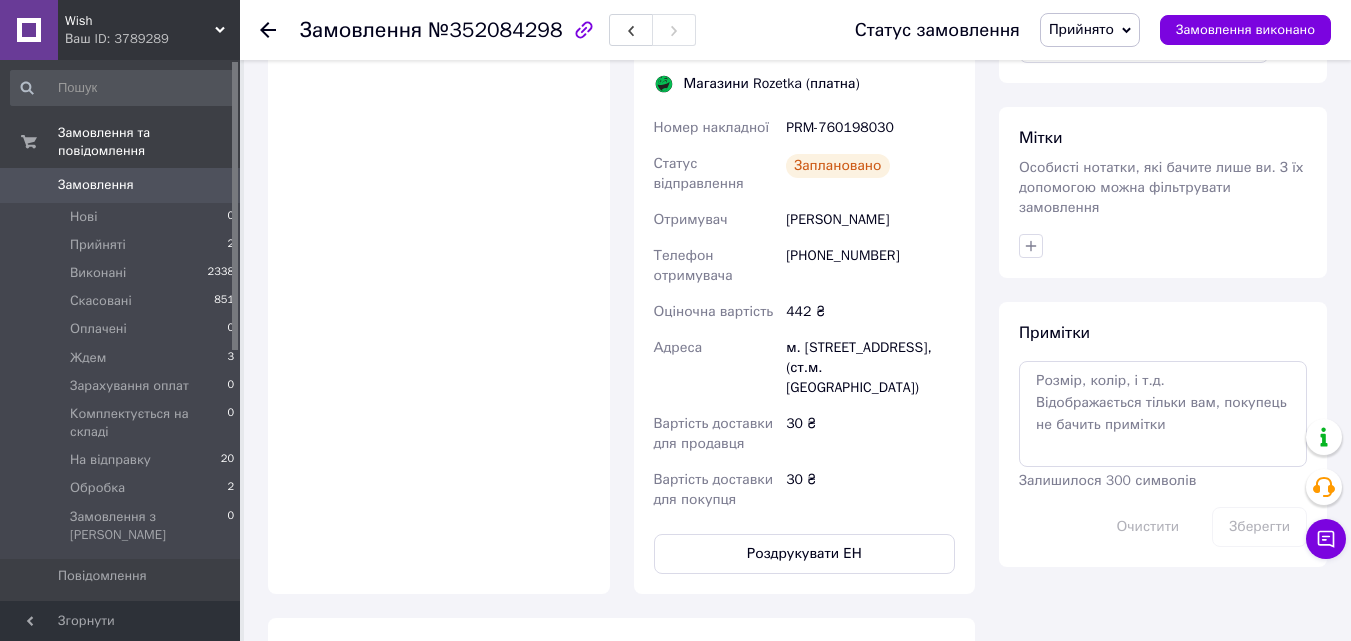 click on "Прийнято" at bounding box center [1081, 29] 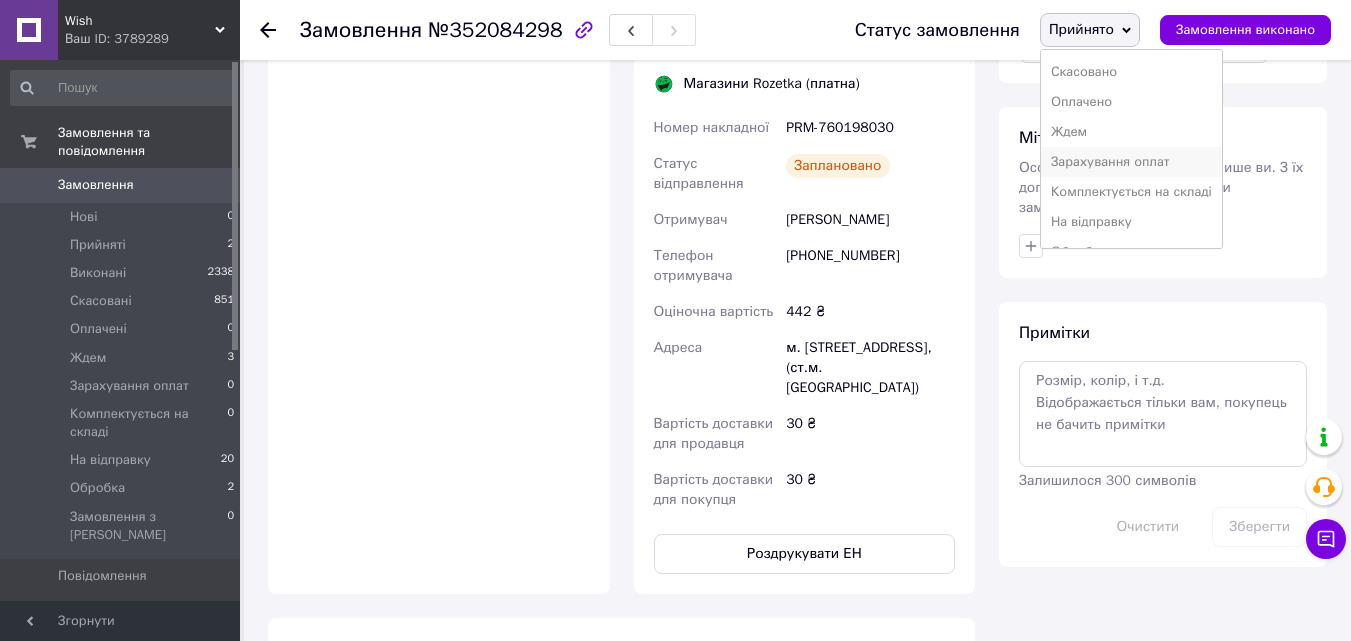 scroll, scrollTop: 52, scrollLeft: 0, axis: vertical 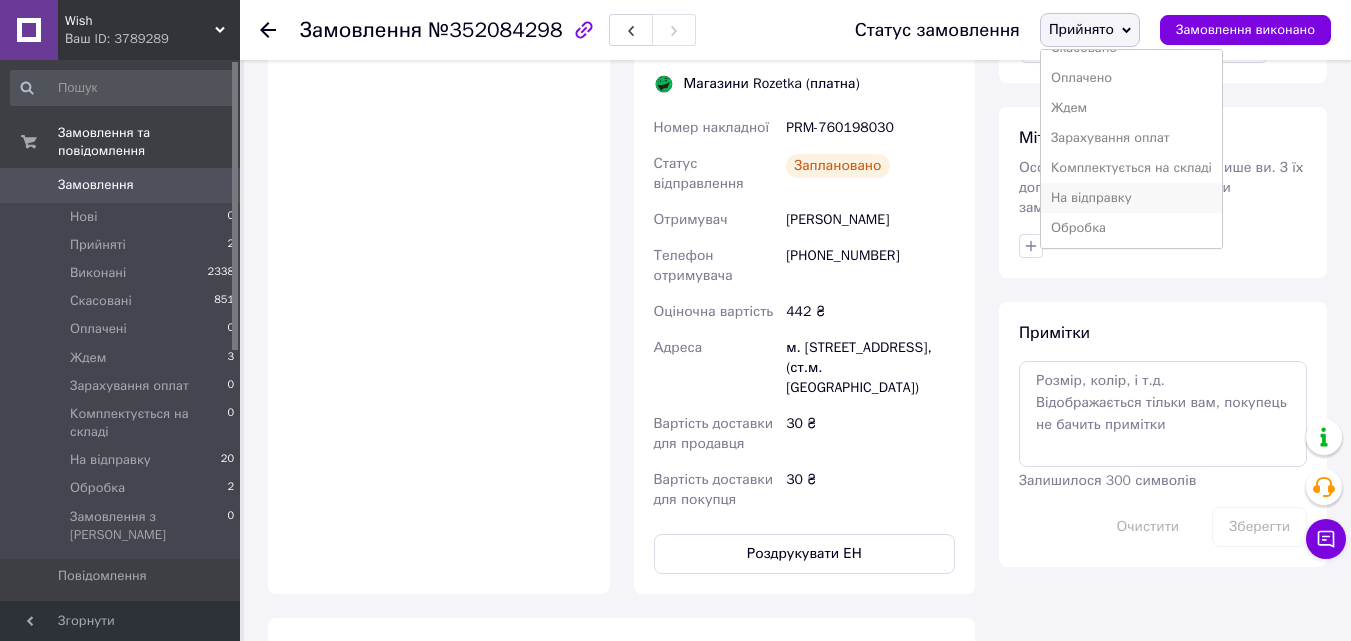 click on "На відправку" at bounding box center [1131, 198] 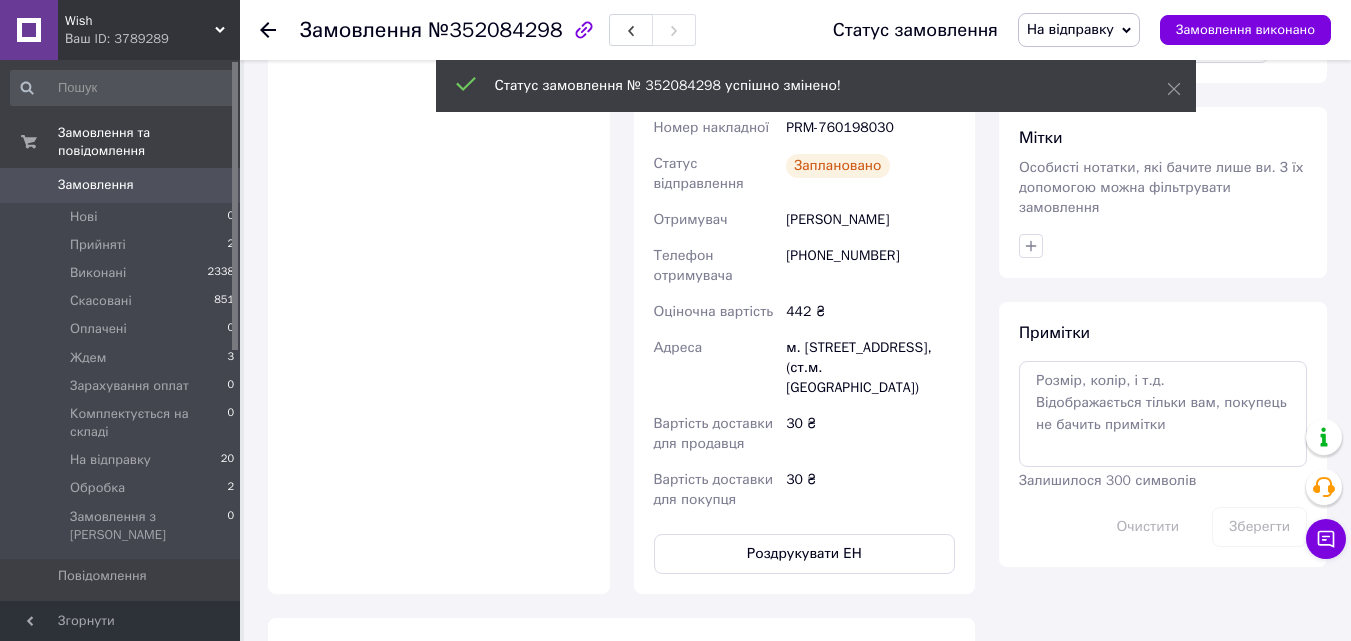 click 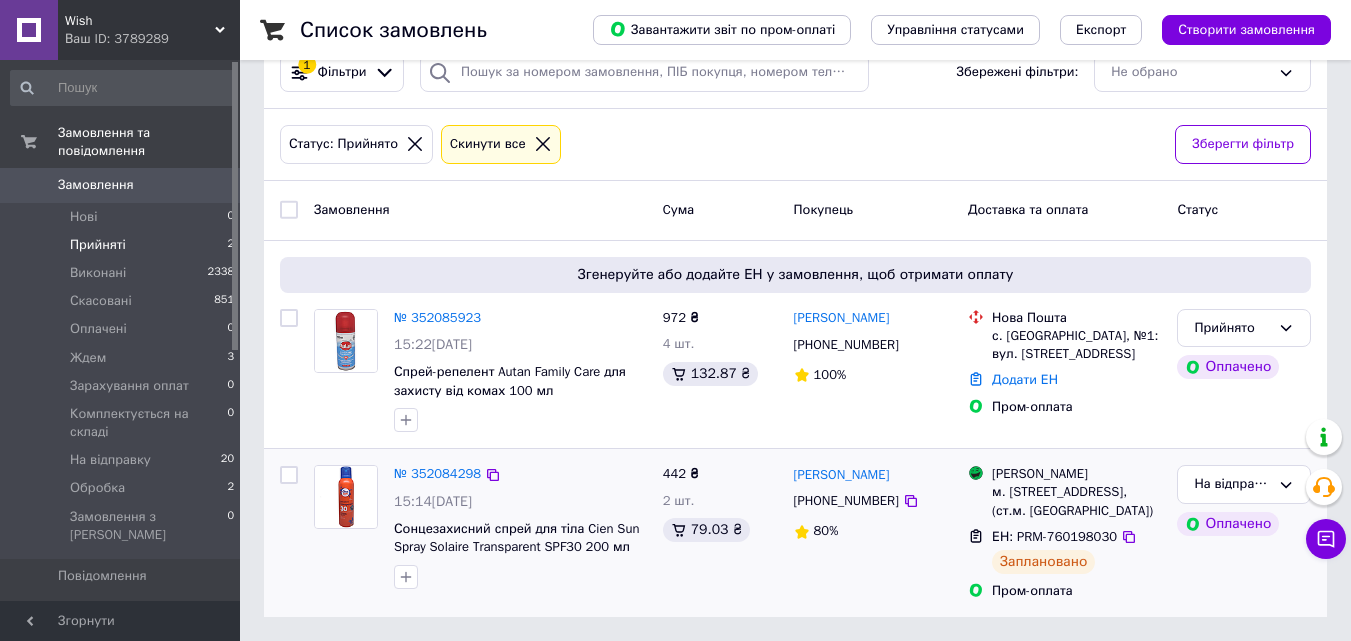 scroll, scrollTop: 225, scrollLeft: 0, axis: vertical 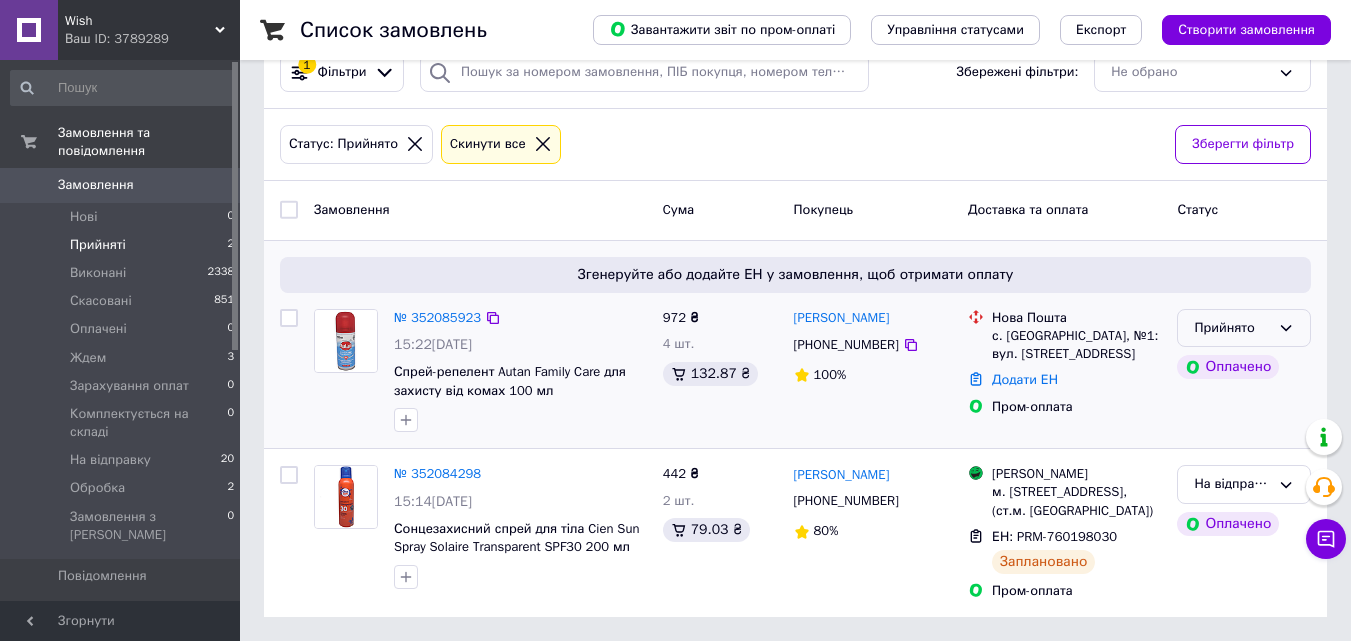 click 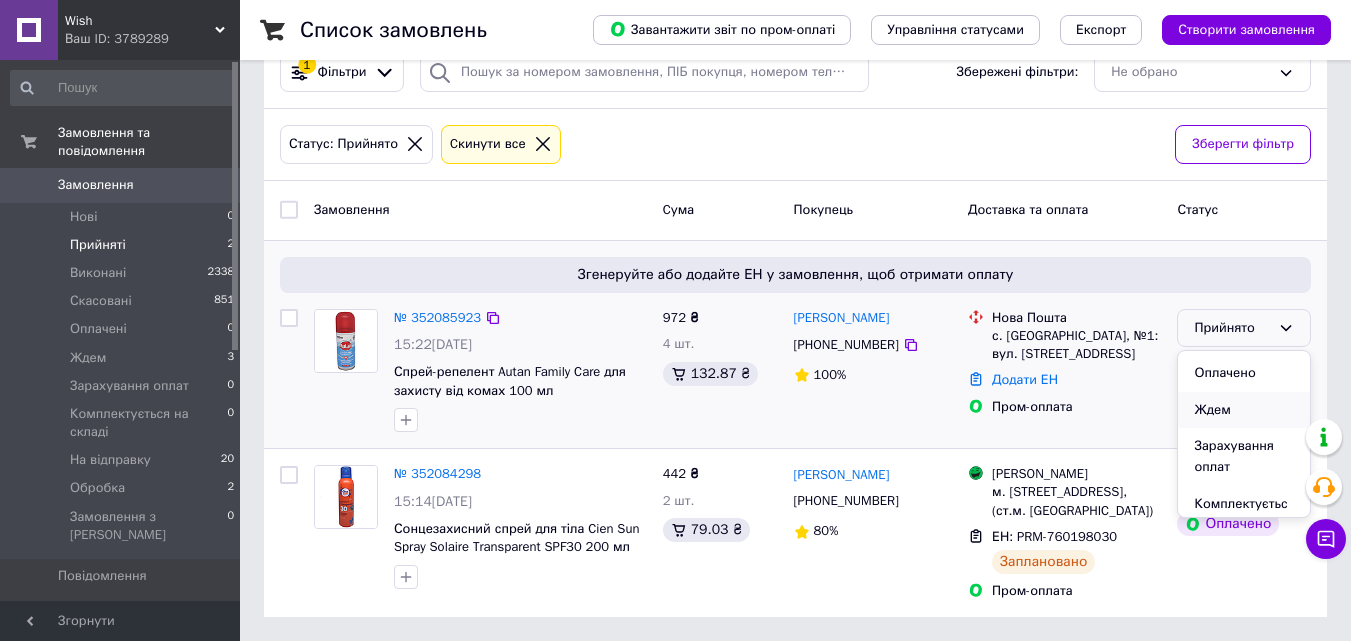 scroll, scrollTop: 168, scrollLeft: 0, axis: vertical 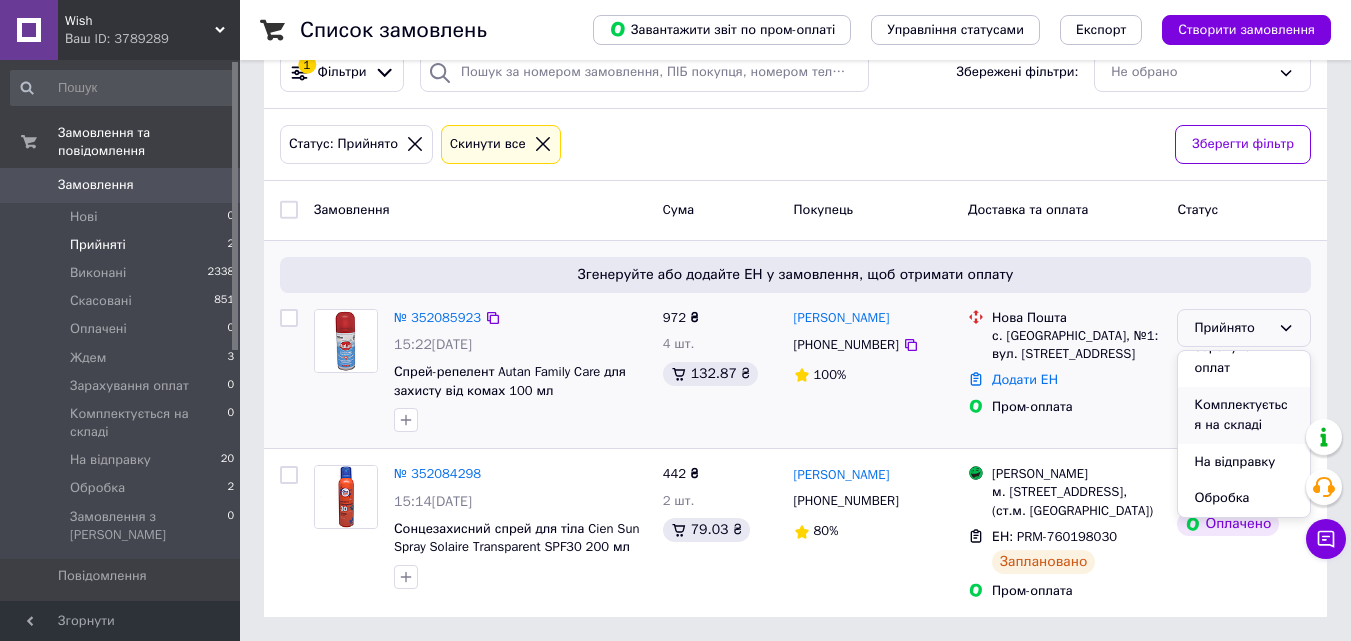 click on "Комплектується на складі" at bounding box center [1244, 415] 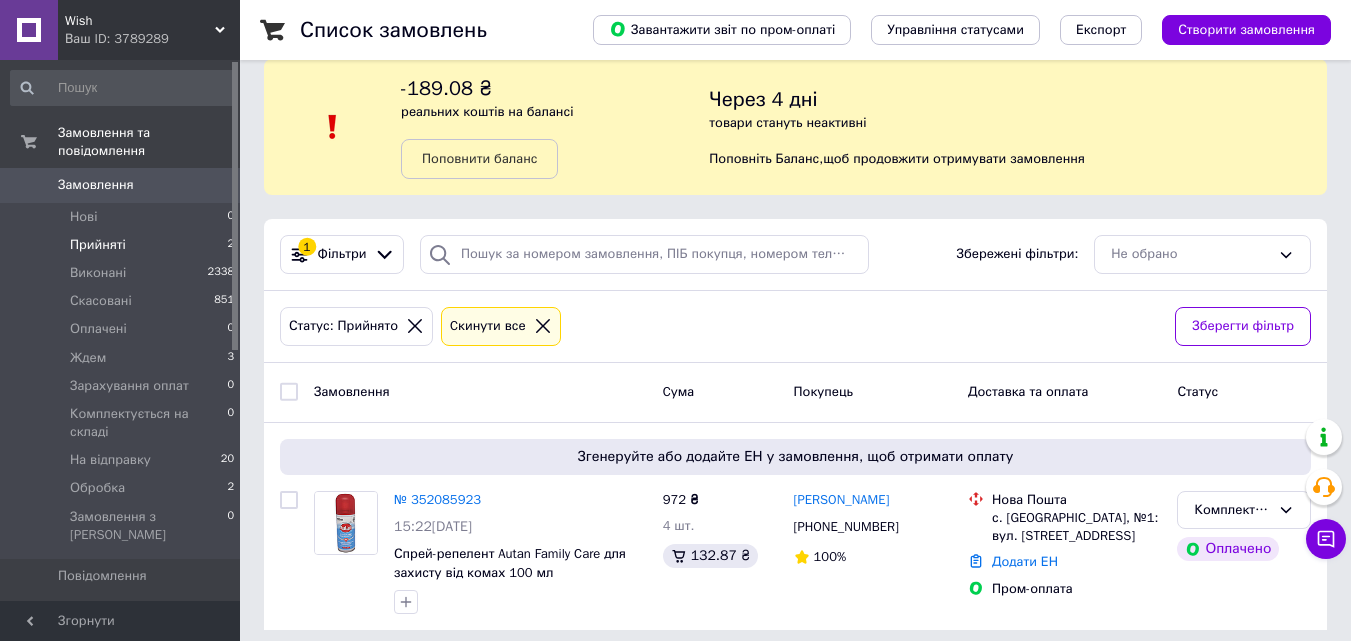 scroll, scrollTop: 38, scrollLeft: 0, axis: vertical 